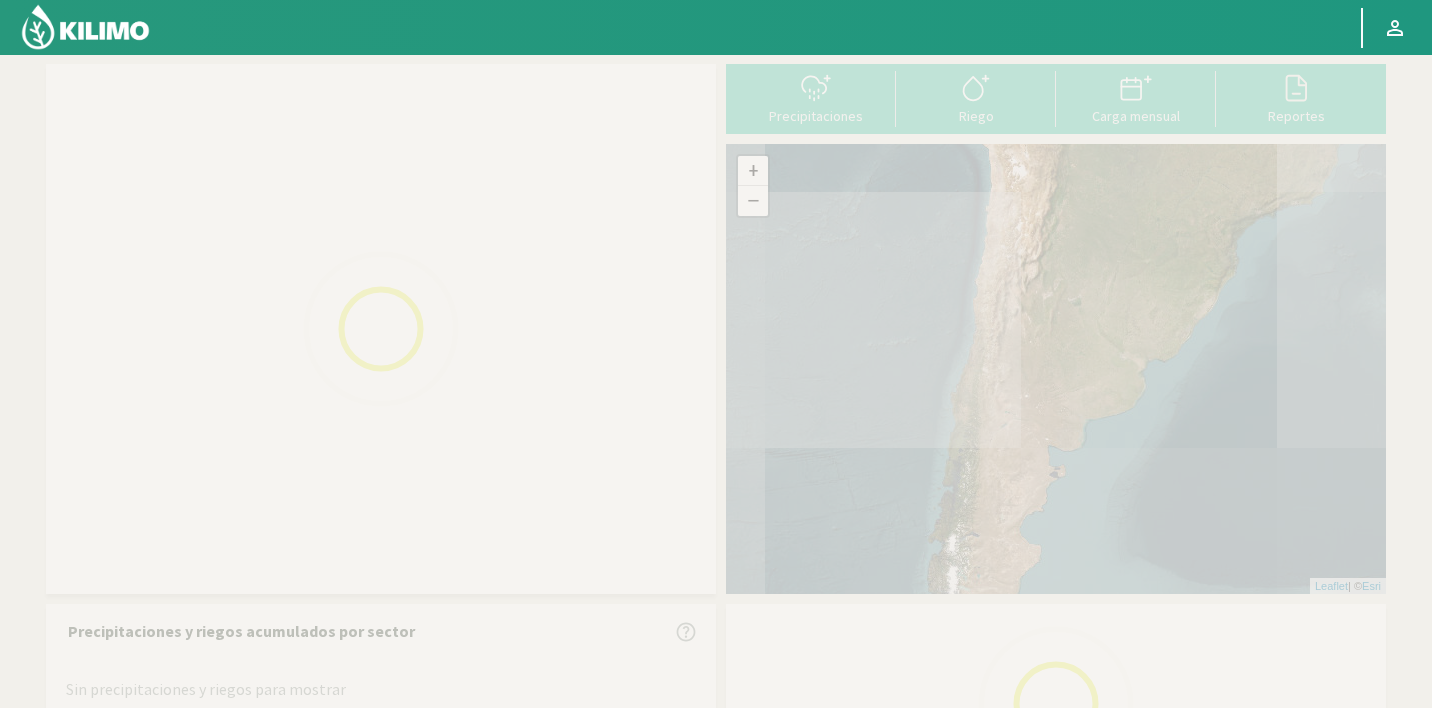scroll, scrollTop: 0, scrollLeft: 0, axis: both 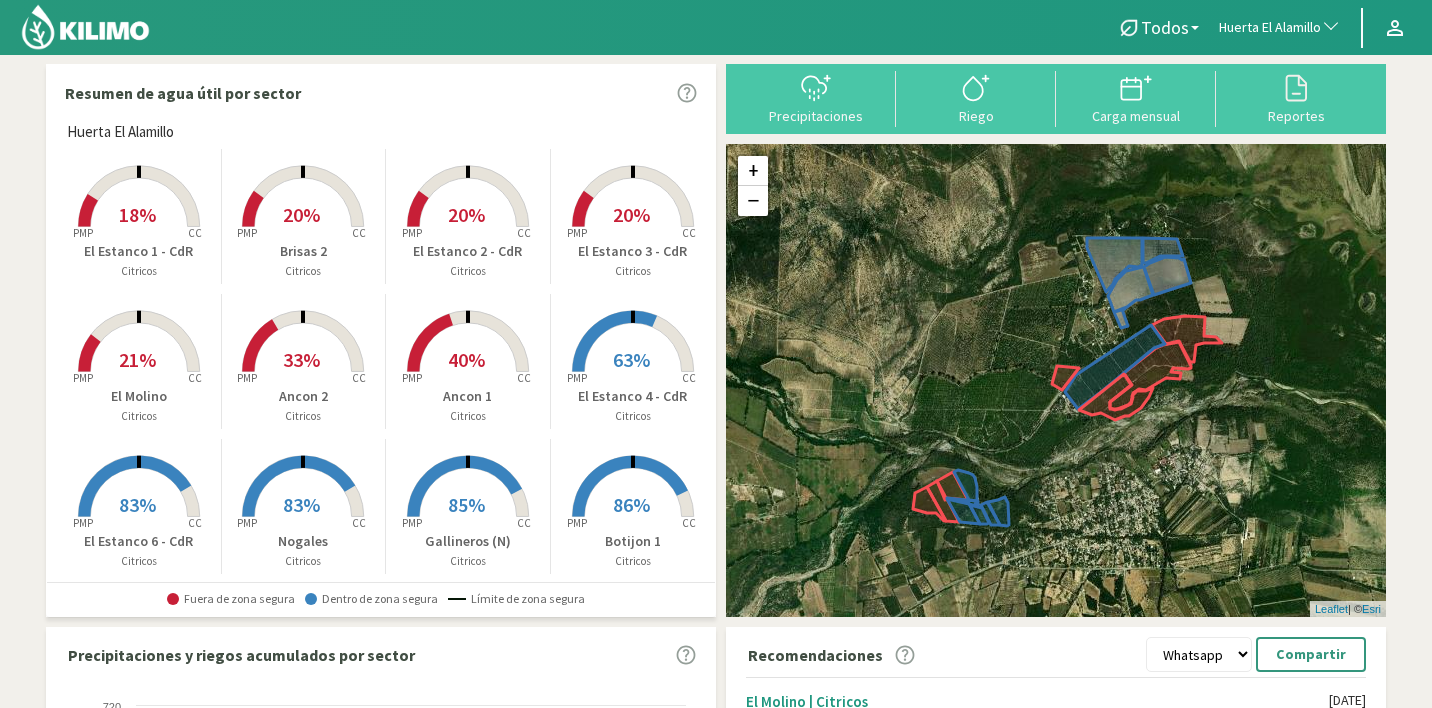 click on "Huerta El Alamillo" at bounding box center [1270, 28] 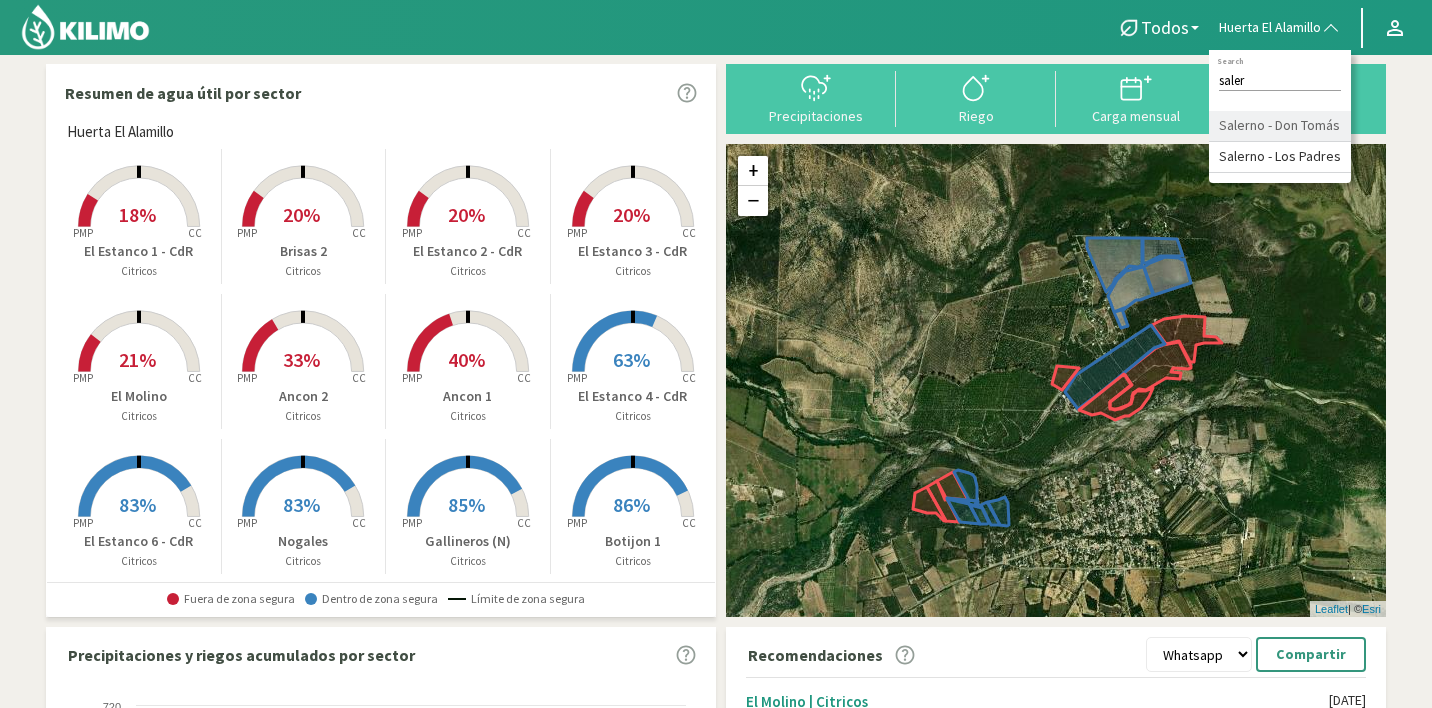 type on "saler" 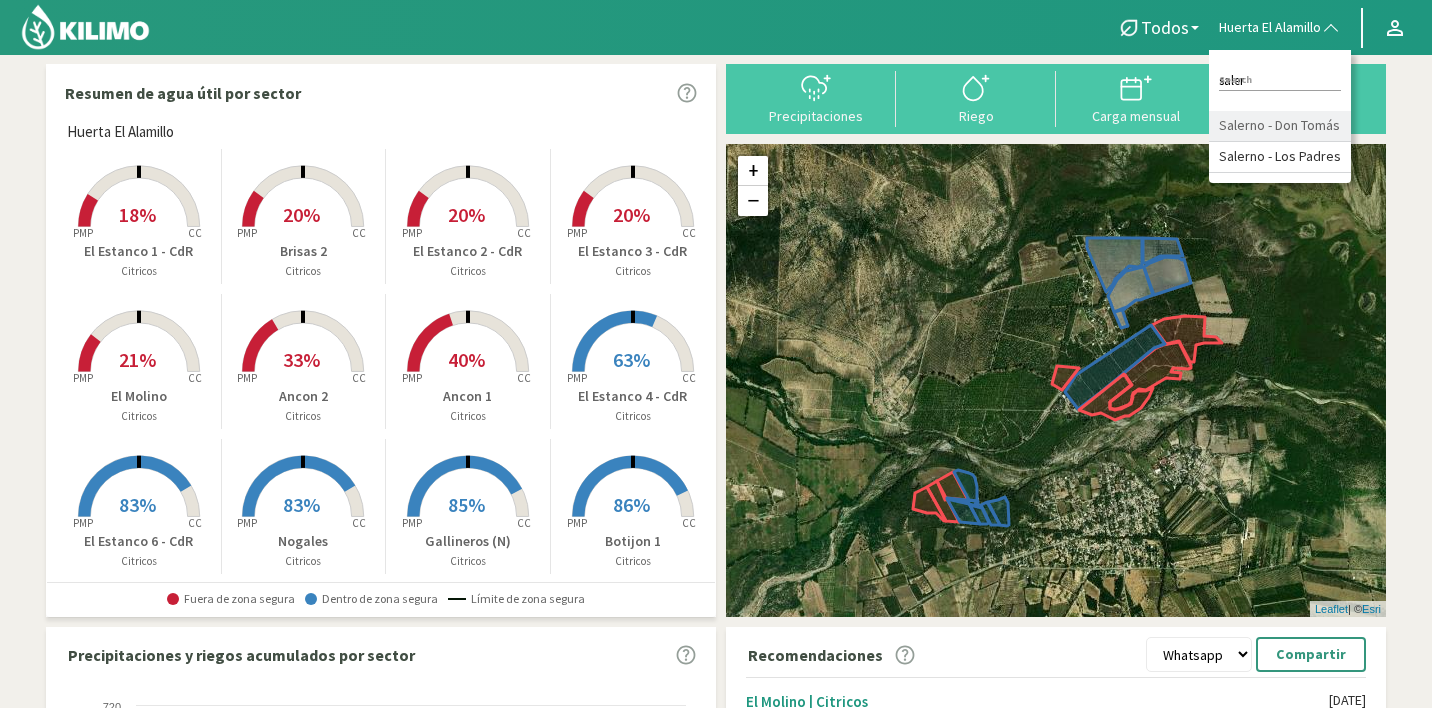 click on "Salerno - Don Tomás" at bounding box center (1280, 126) 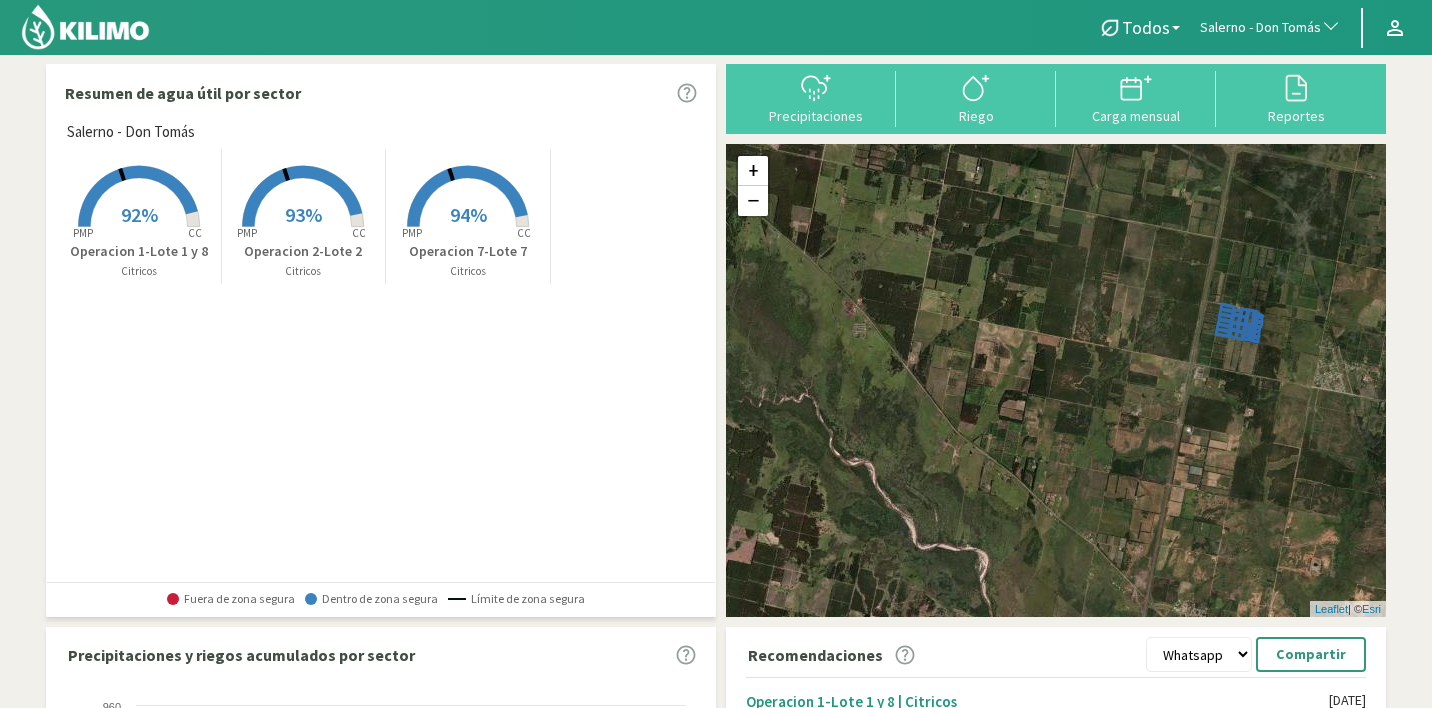 scroll, scrollTop: 478, scrollLeft: 0, axis: vertical 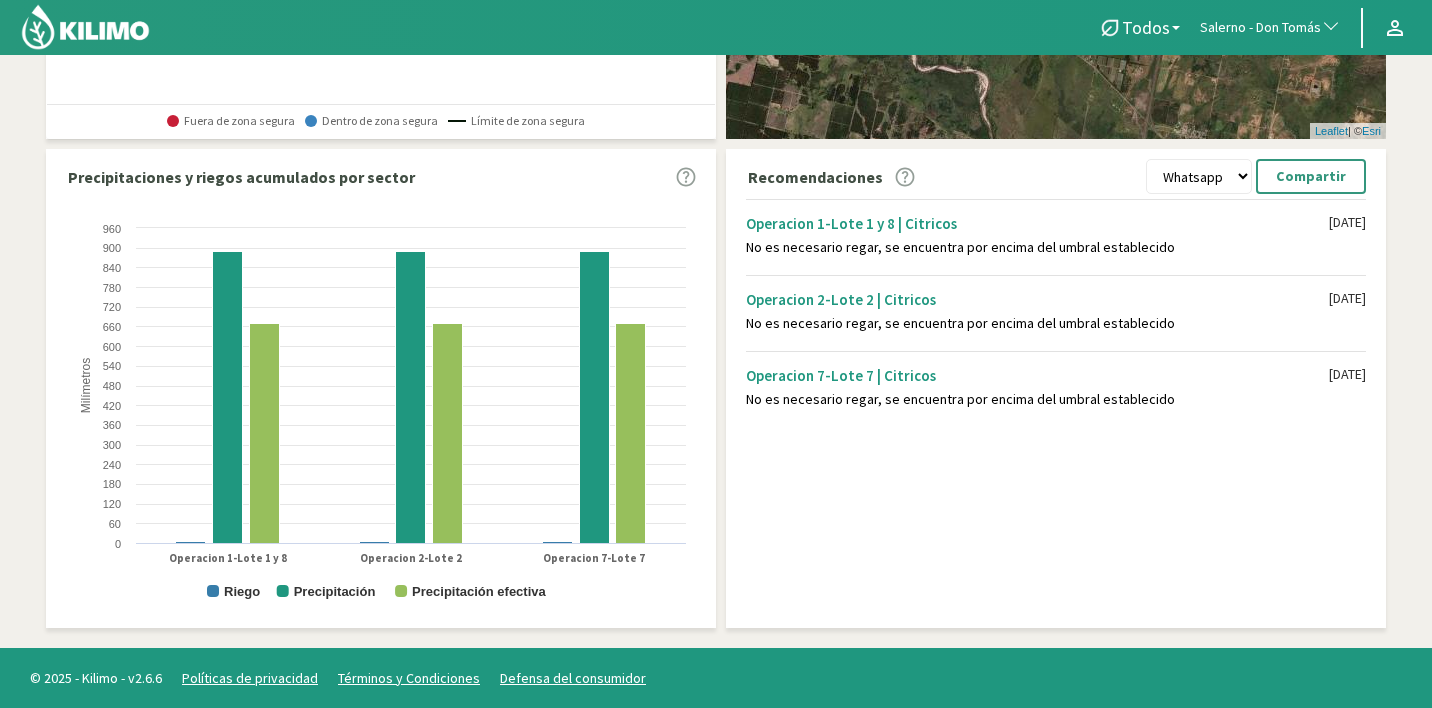 click on "Salerno - Don Tomás" at bounding box center (1270, 28) 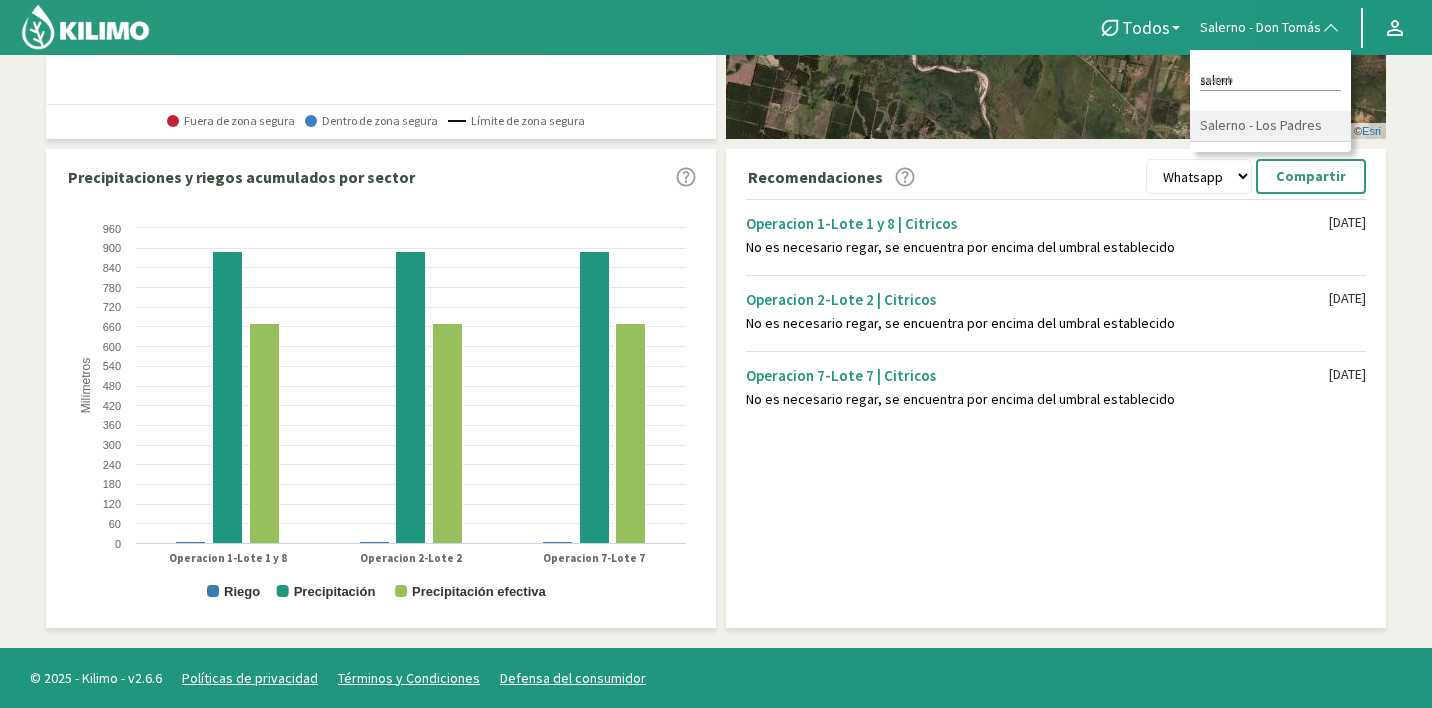 type on "salern" 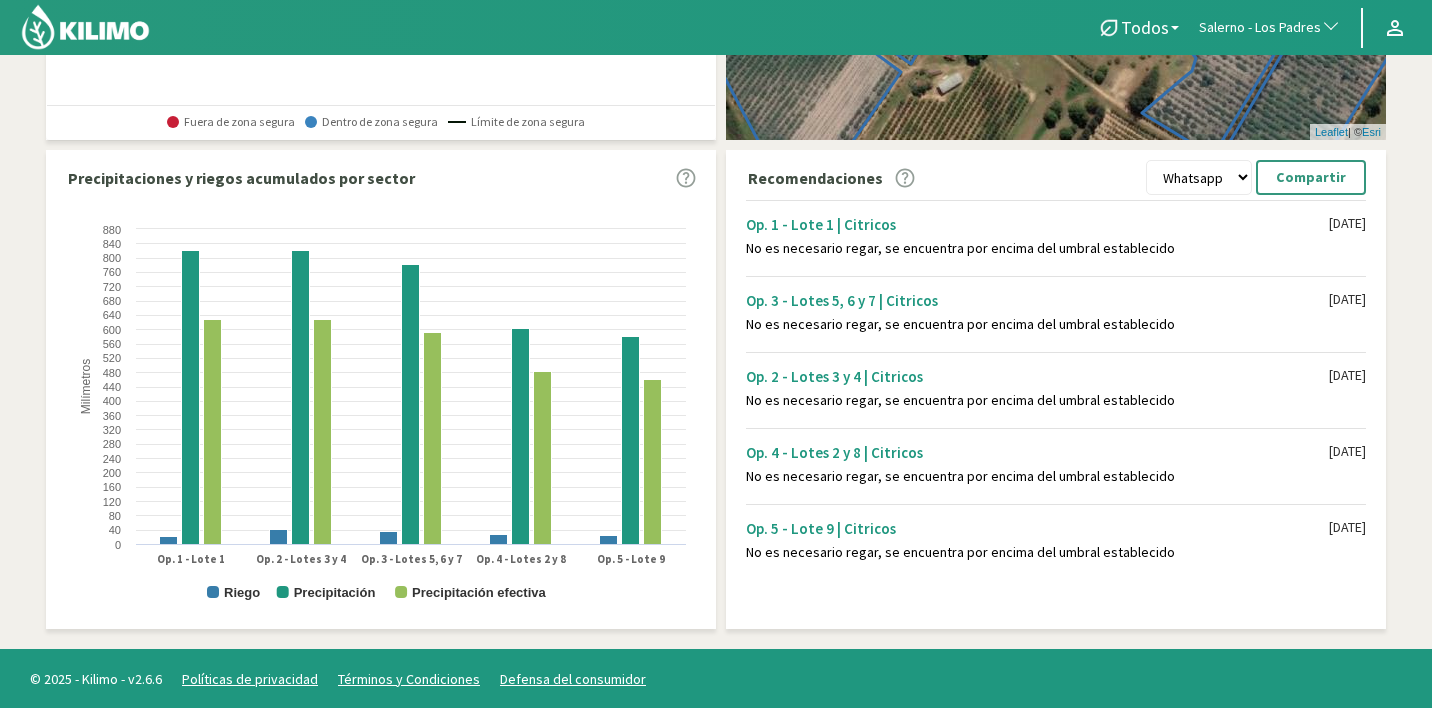 scroll, scrollTop: 0, scrollLeft: 0, axis: both 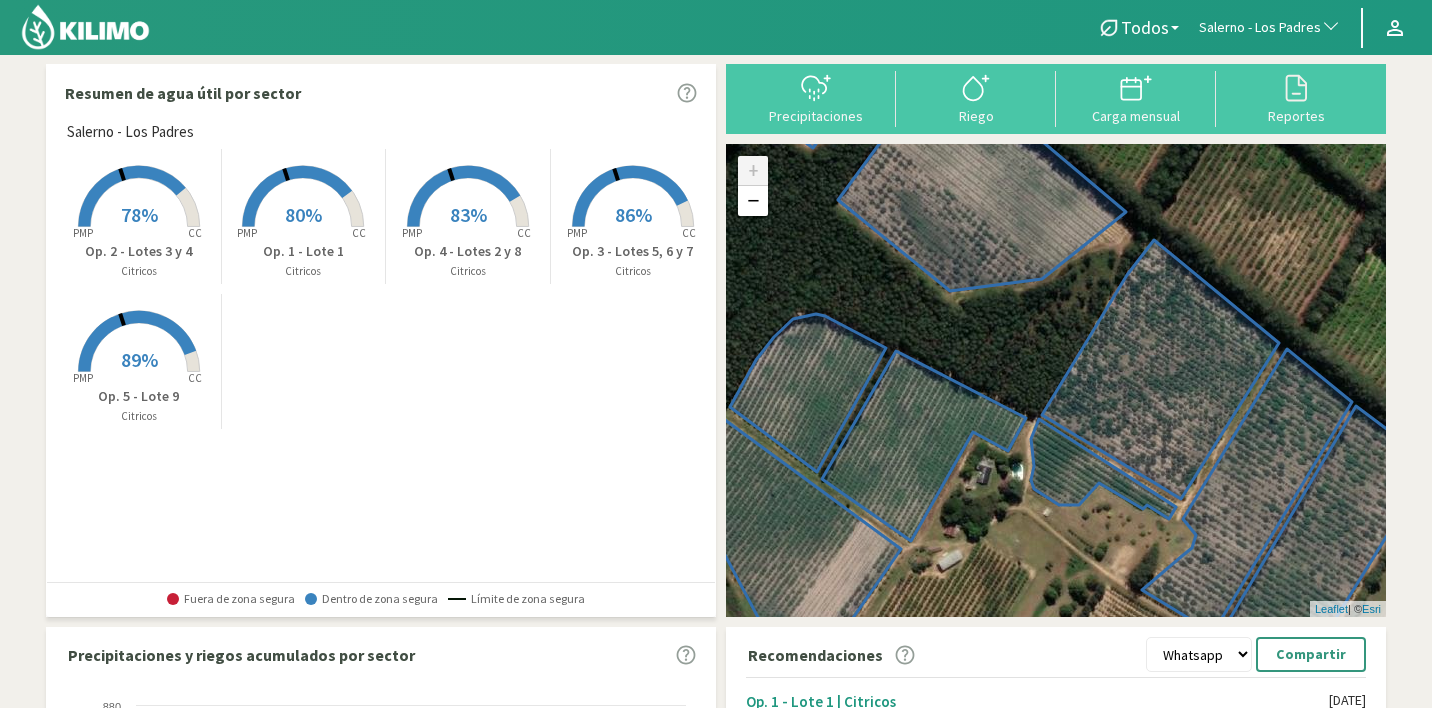 click on "Salerno - Los Padres" at bounding box center [1260, 28] 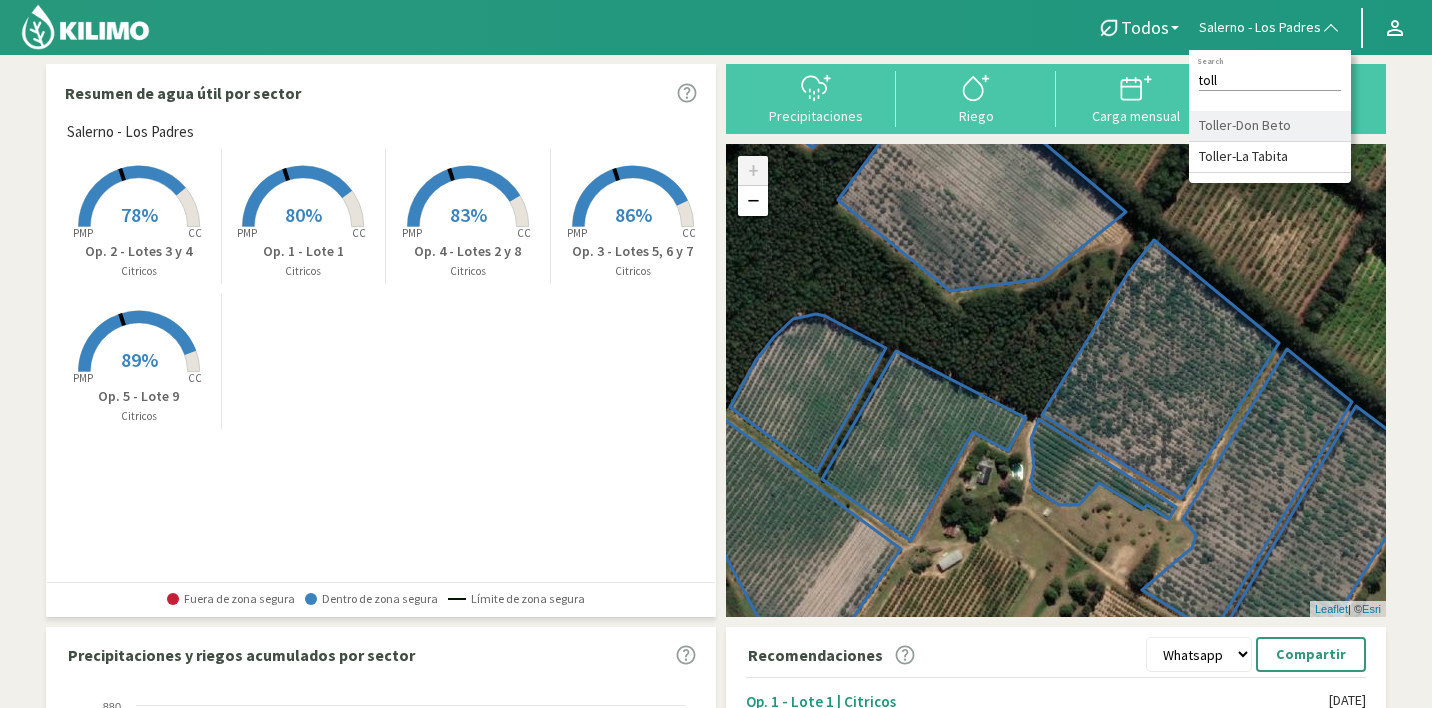 type on "toll" 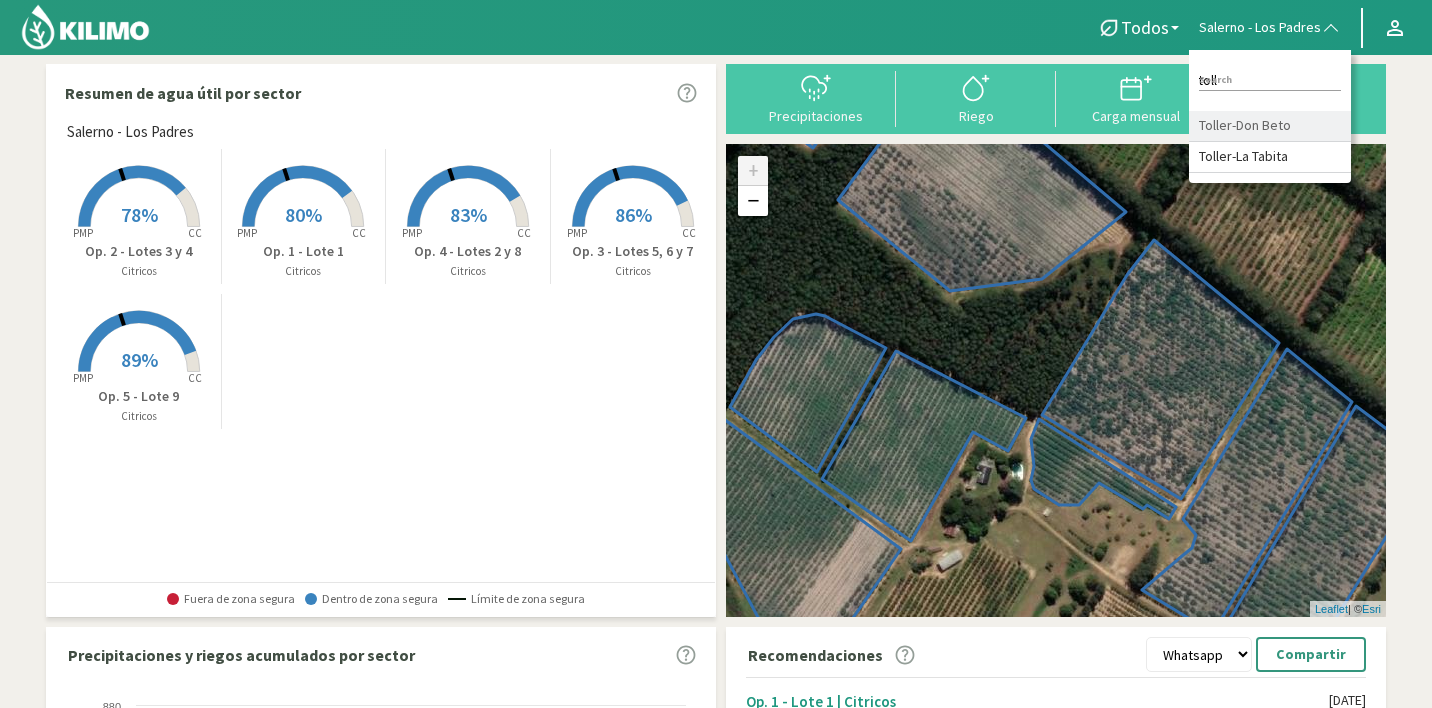click on "Toller-Don Beto" at bounding box center [1270, 126] 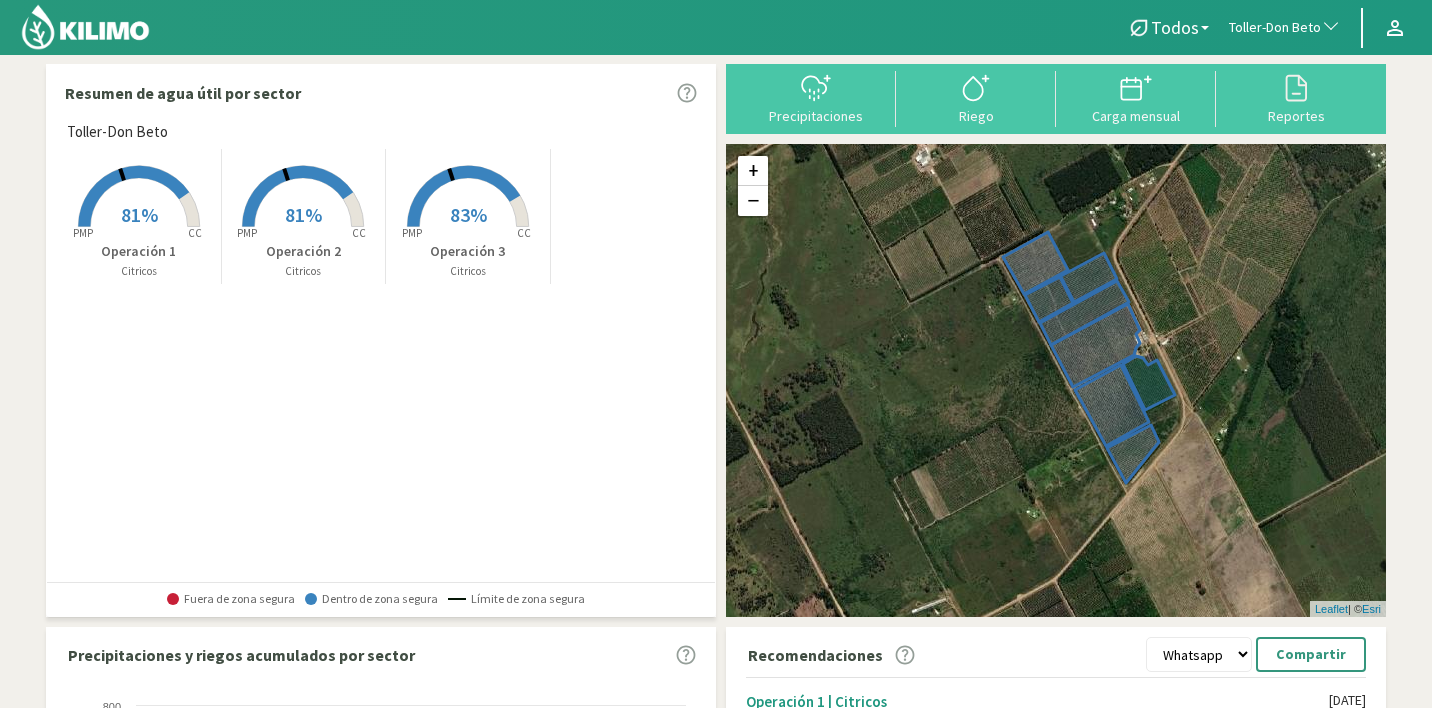 click on "Toller-Don Beto" at bounding box center [1275, 28] 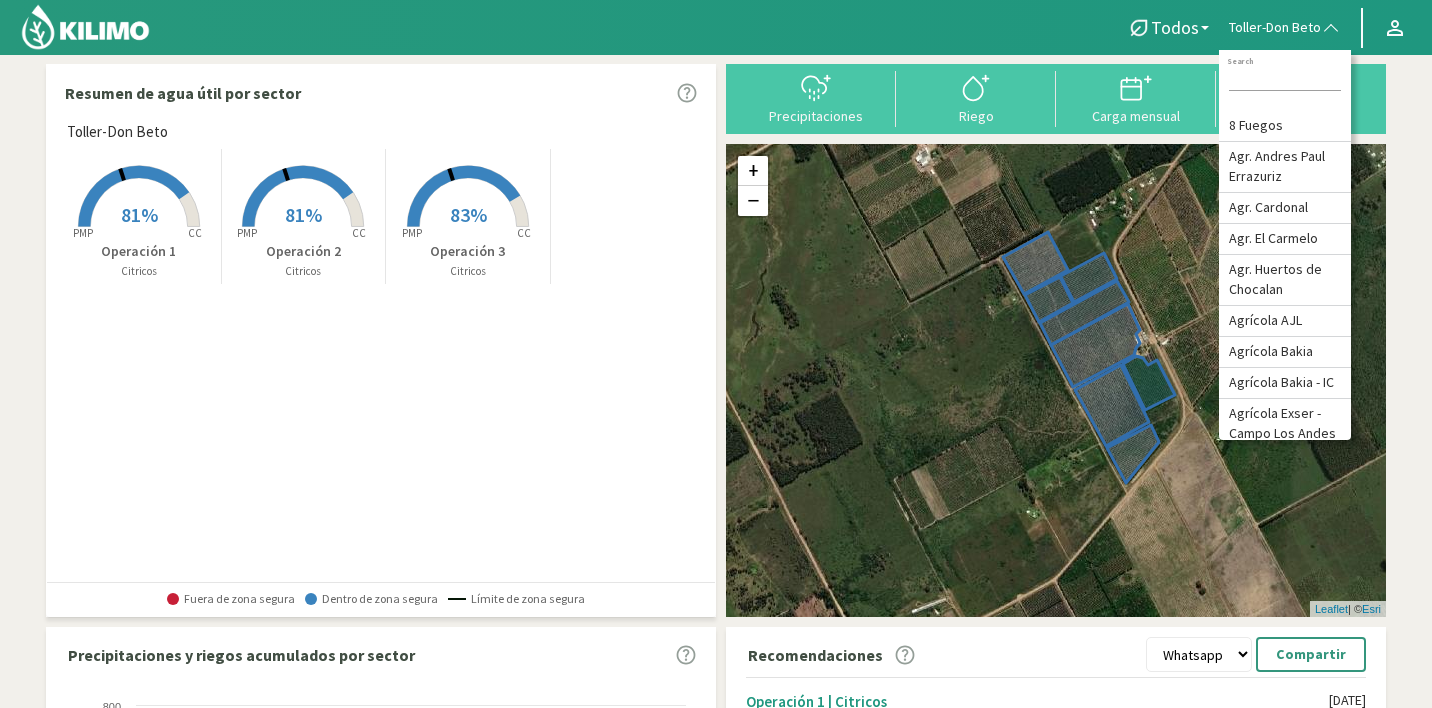 click at bounding box center [1285, 80] 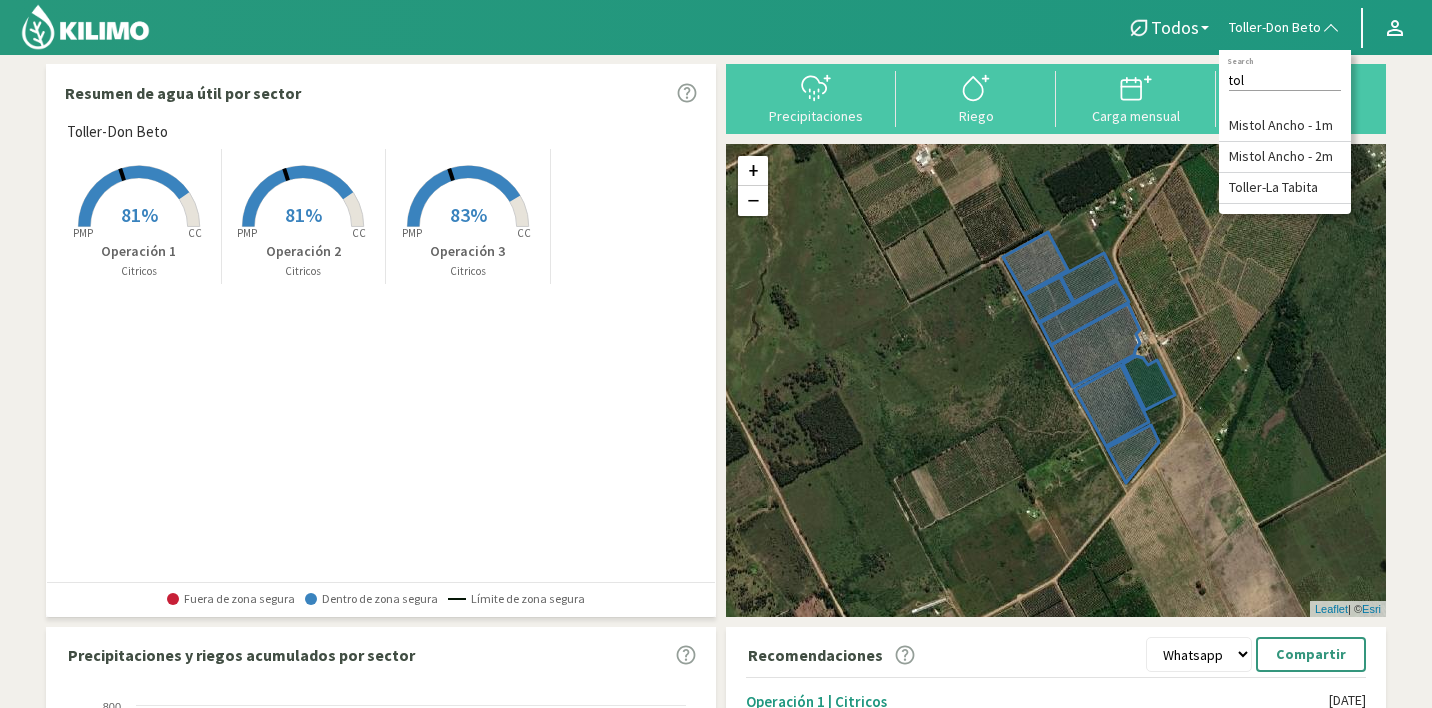 type on "tol" 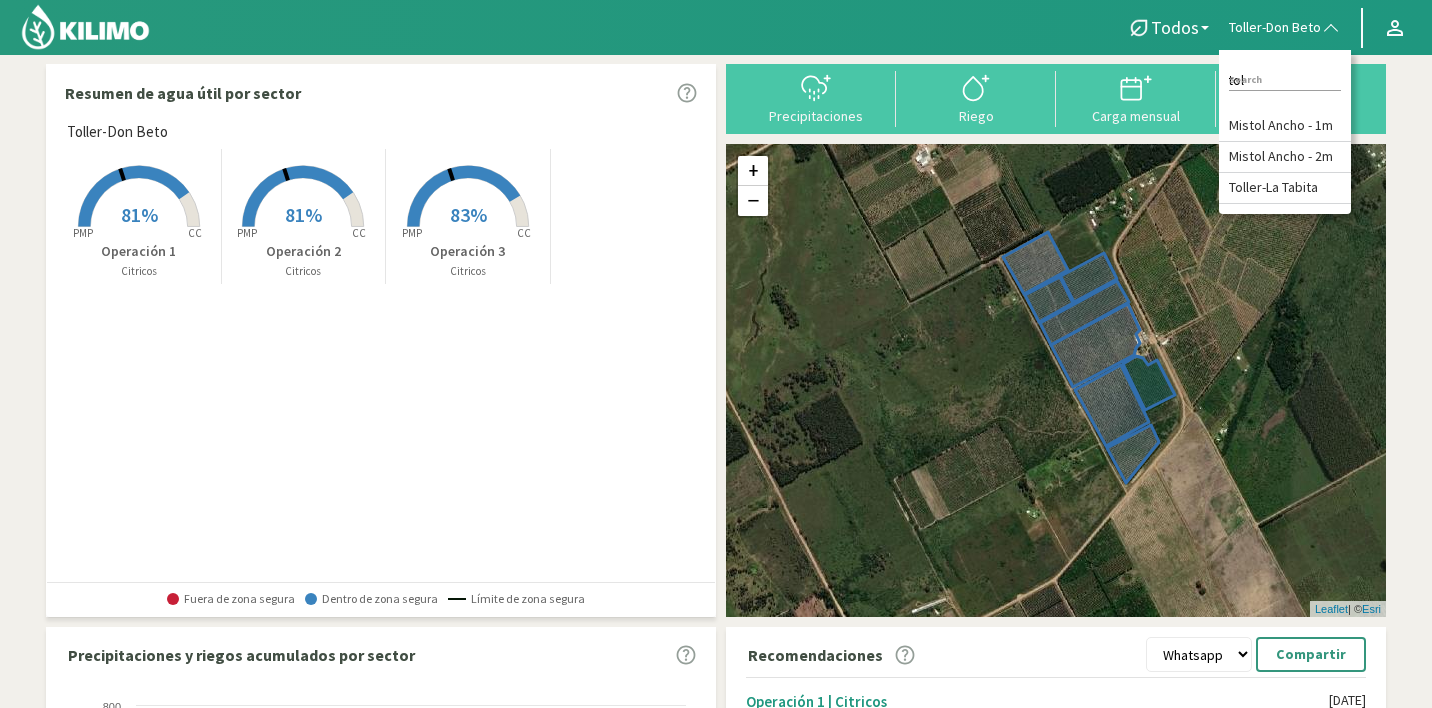click on "Toller-La Tabita" at bounding box center [1285, 188] 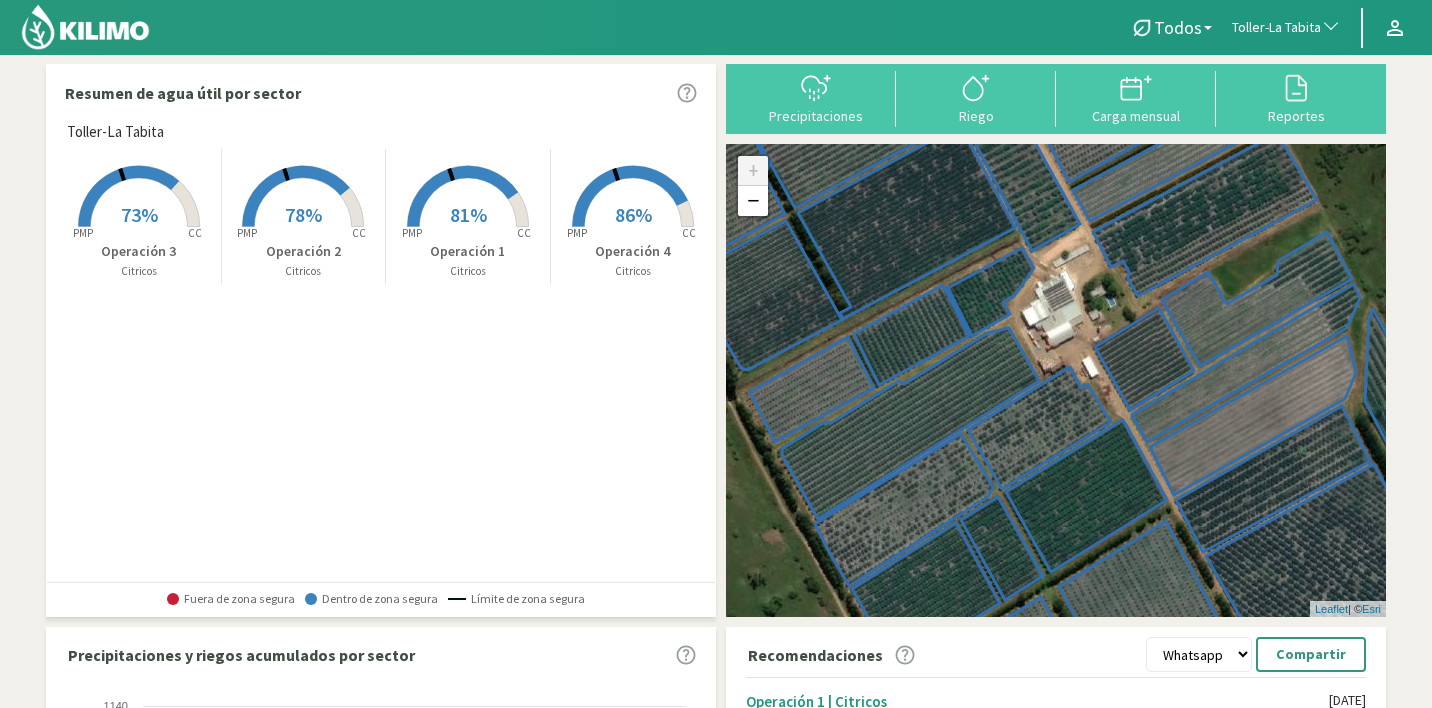 click on "Toller-La Tabita" at bounding box center [1276, 28] 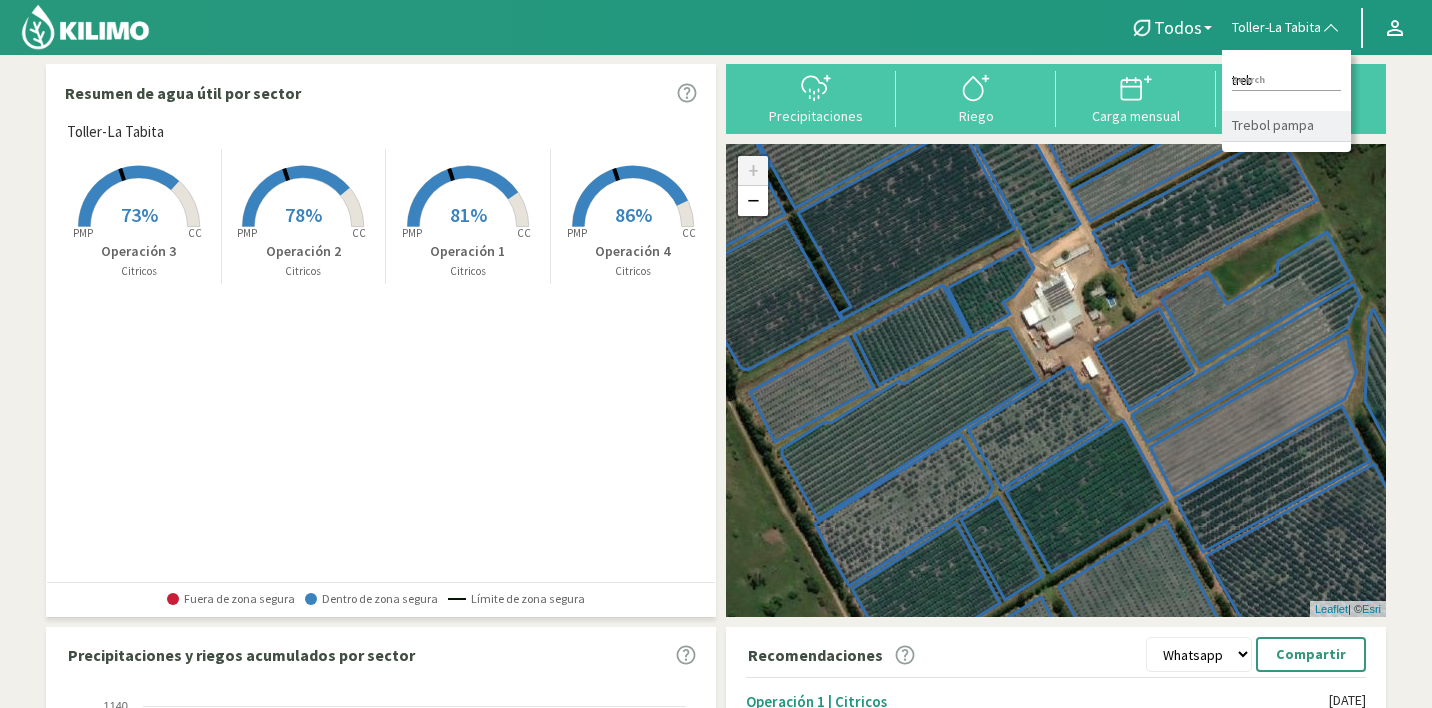 type on "treb" 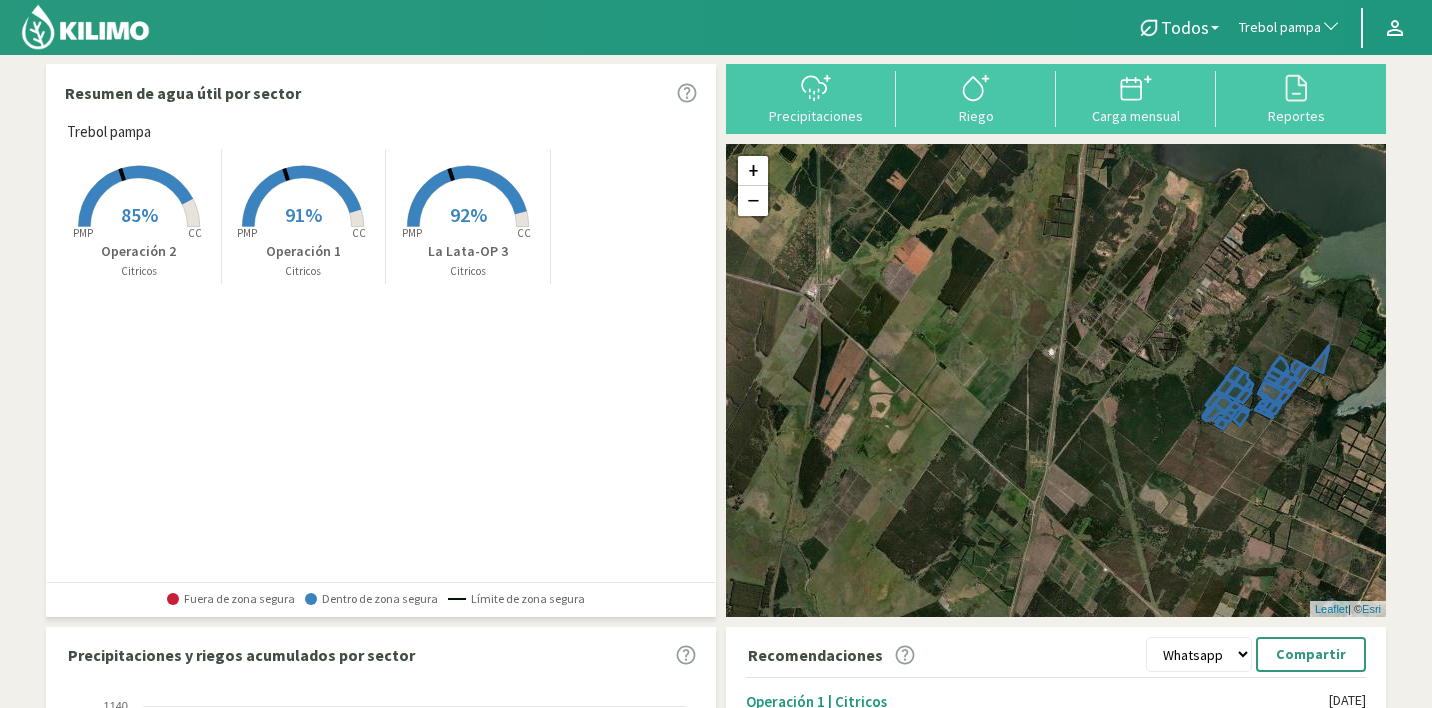 click on "Trebol pampa" at bounding box center [1290, 28] 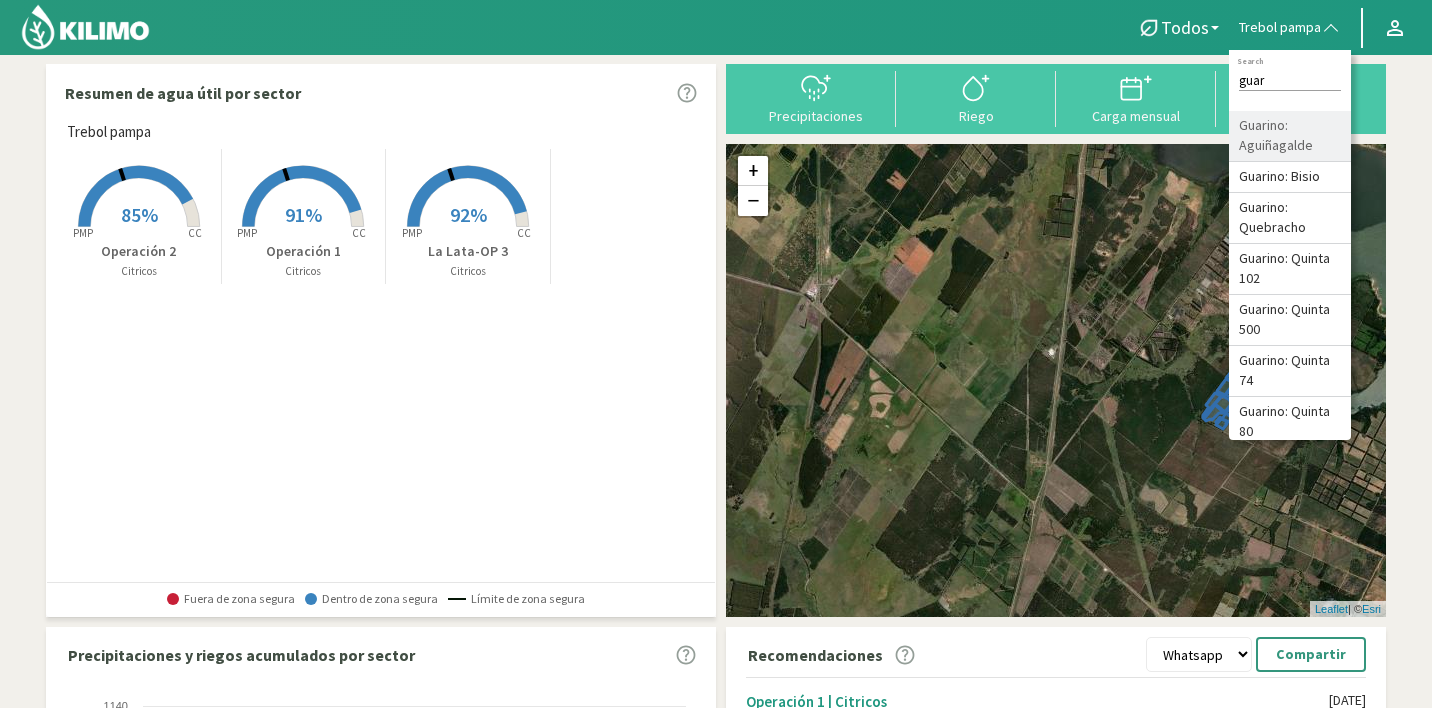 type on "guar" 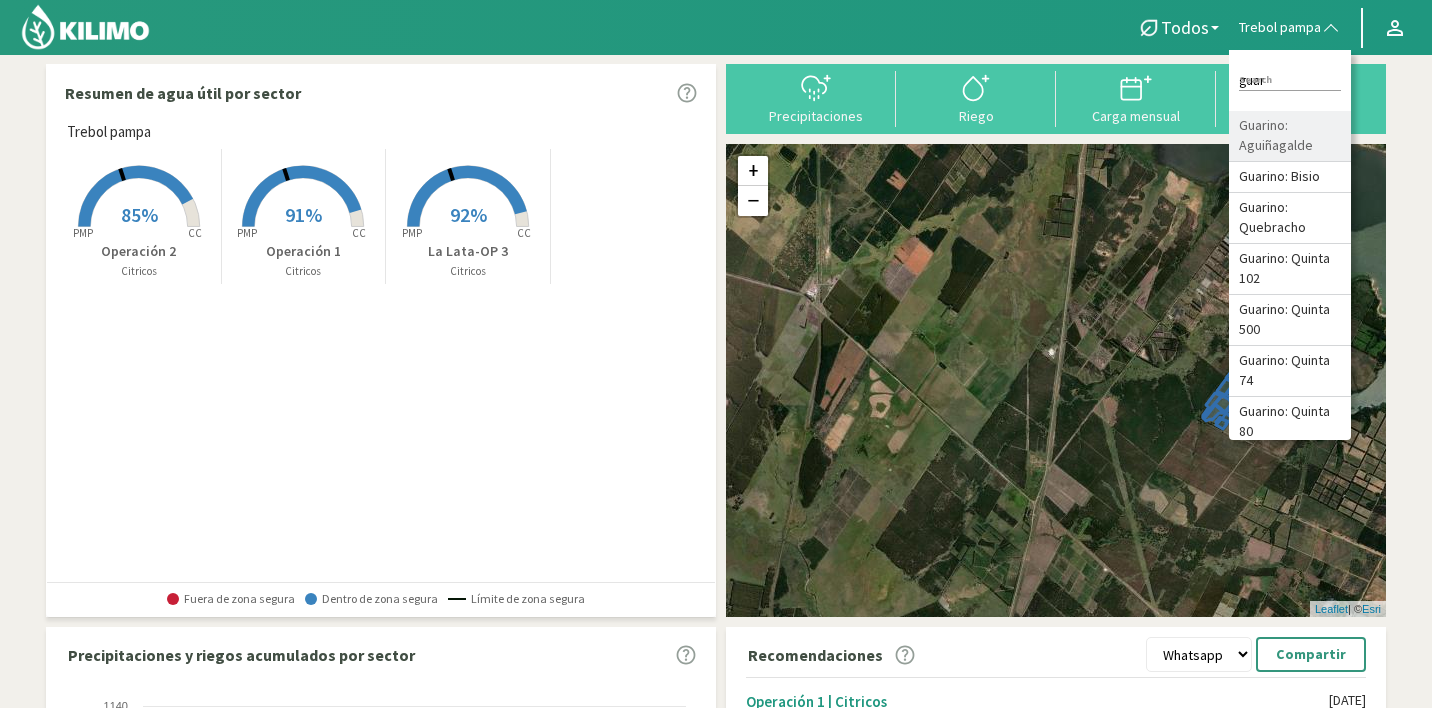 click on "Guarino: Aguiñagalde" at bounding box center [1290, 136] 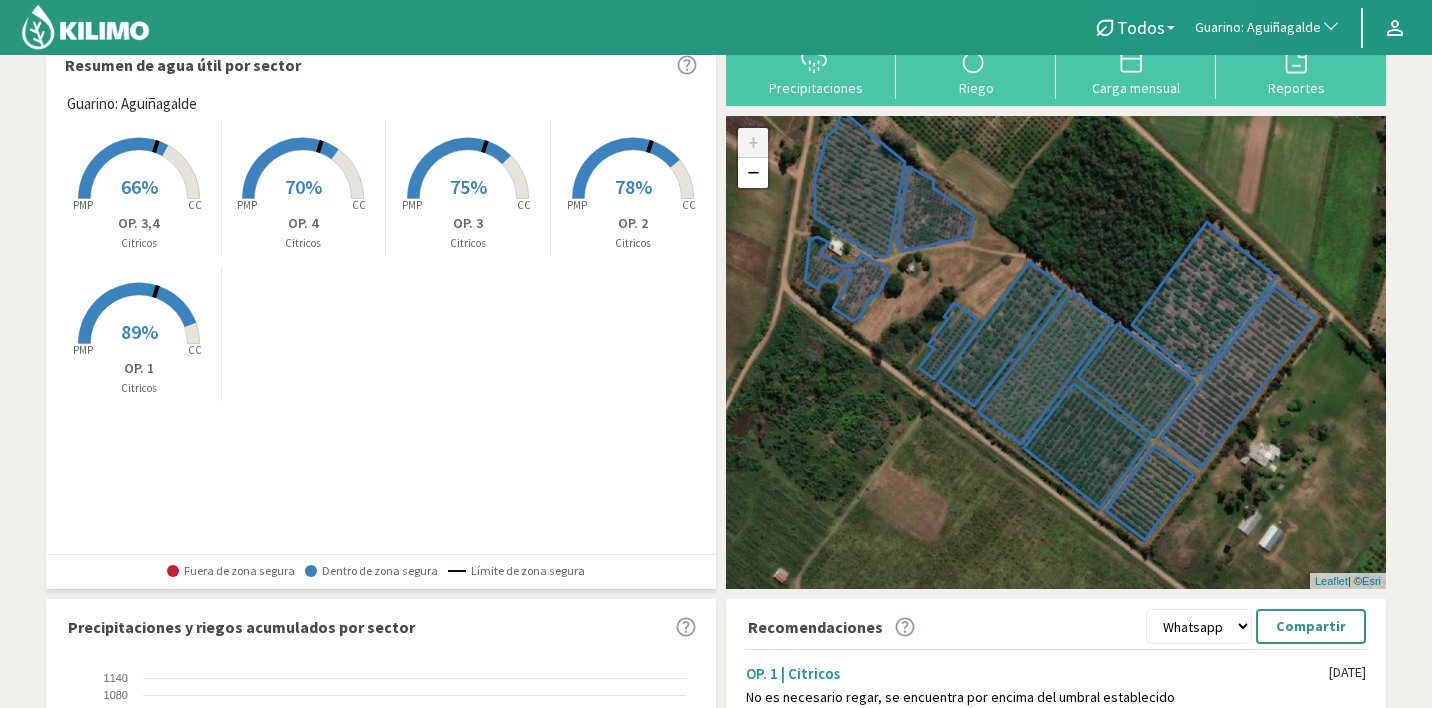 scroll, scrollTop: 478, scrollLeft: 0, axis: vertical 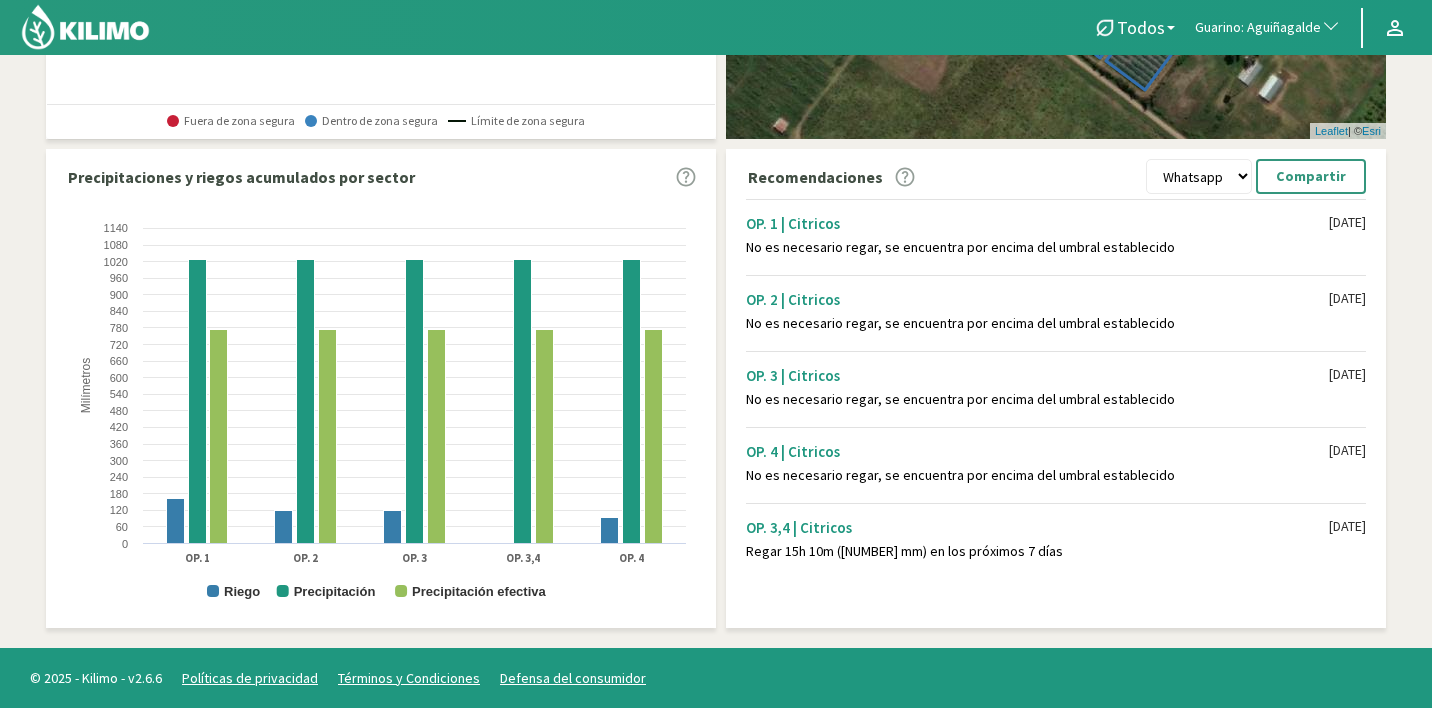 click on "Guarino: Aguiñagalde" at bounding box center (1268, 28) 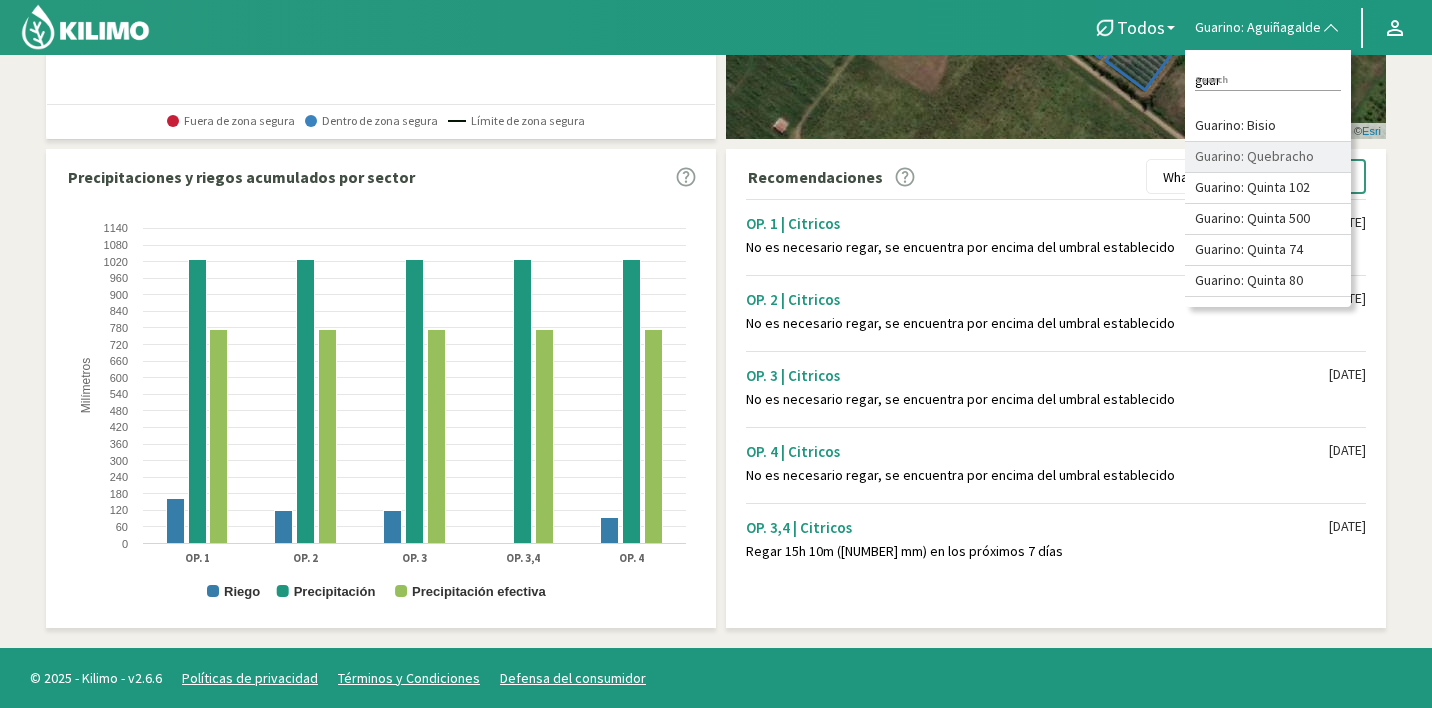 type on "guar" 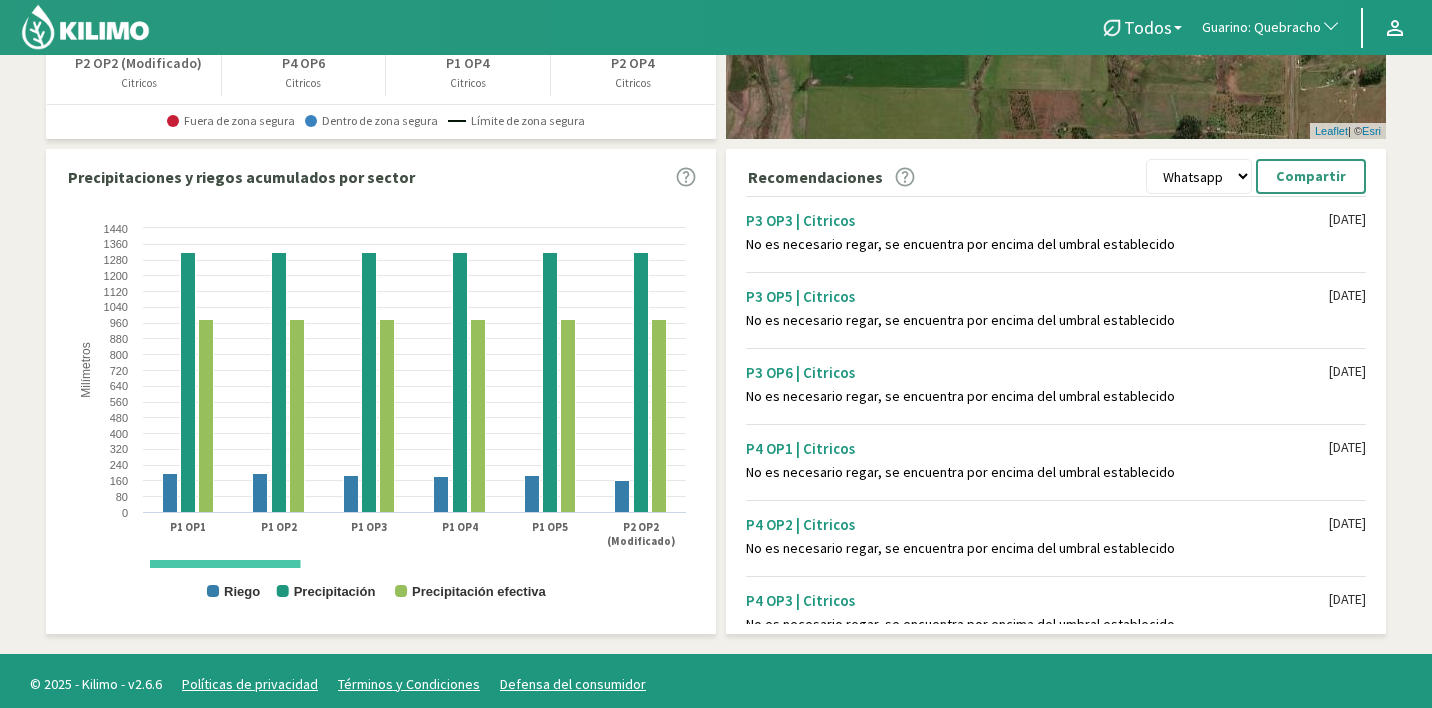 scroll, scrollTop: 780, scrollLeft: 0, axis: vertical 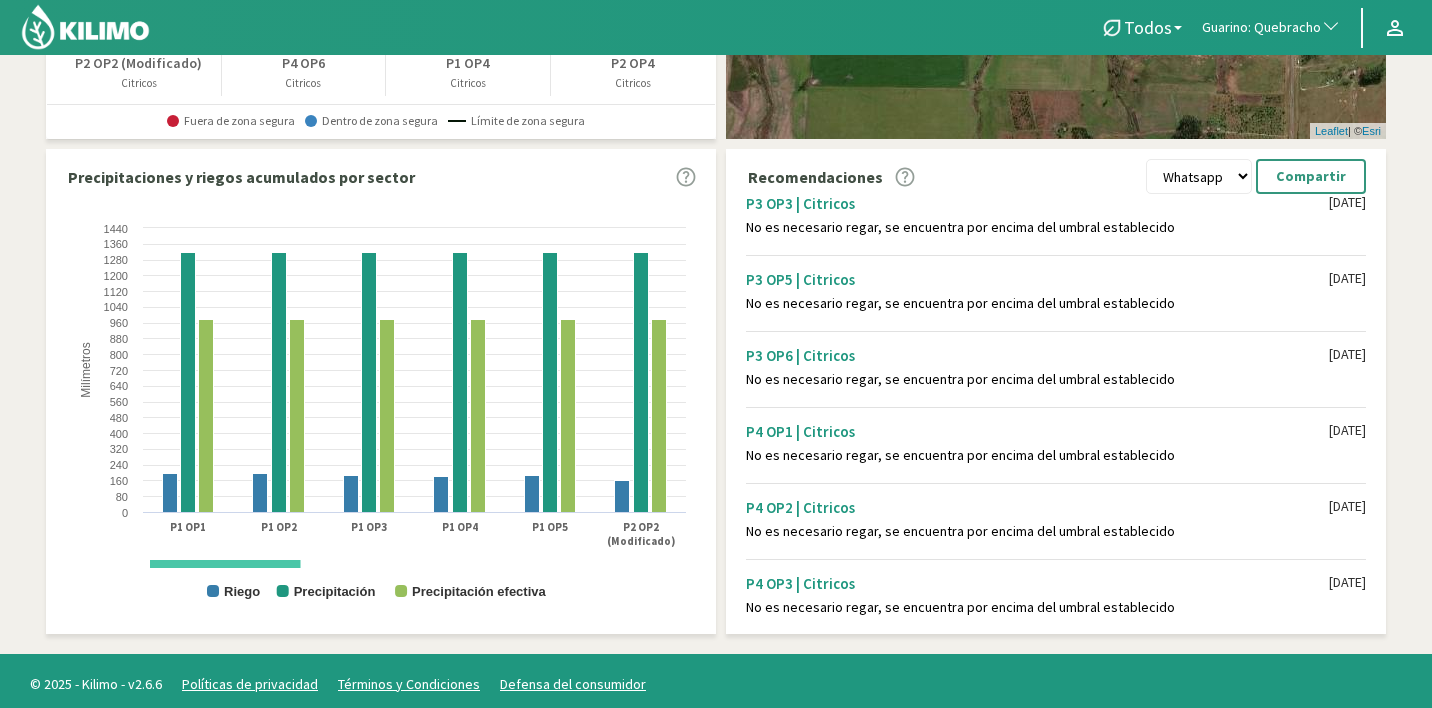 click on "Guarino: Quebracho" at bounding box center [1271, 28] 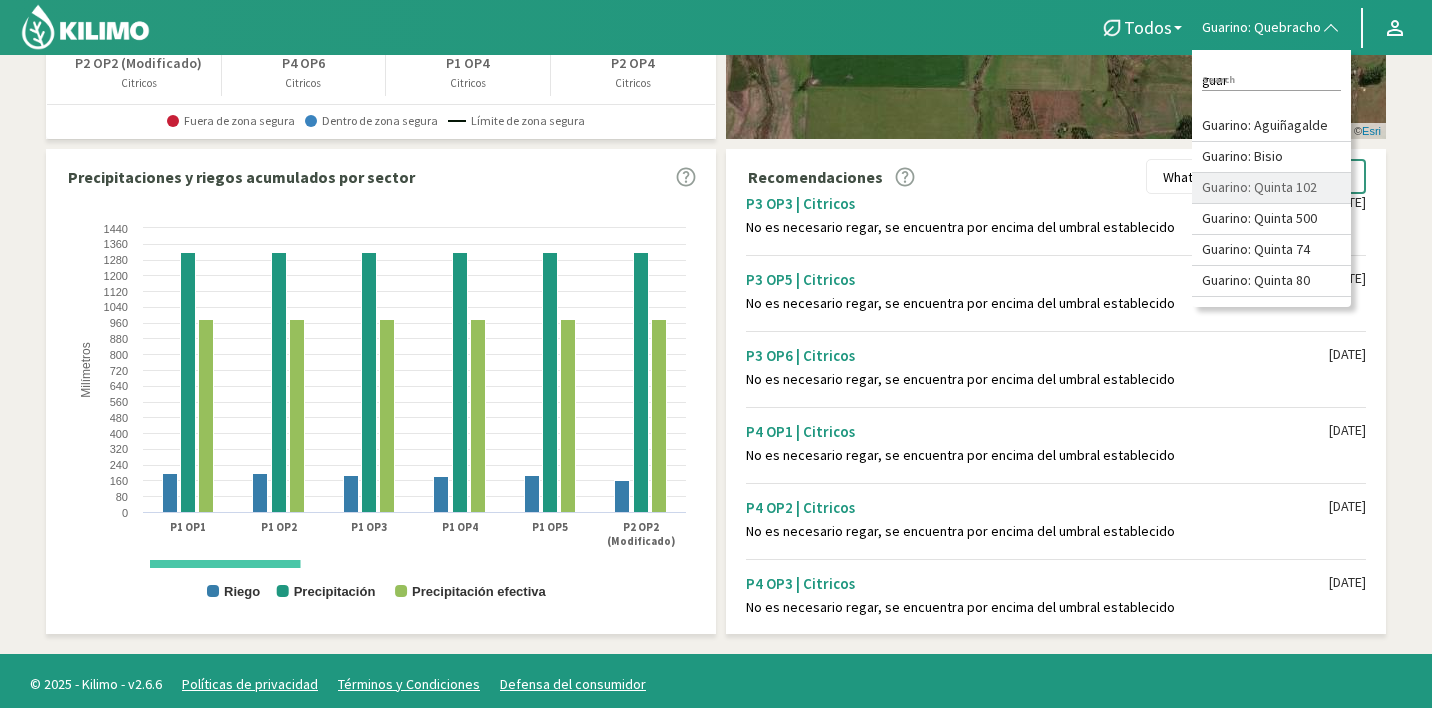 type on "guar" 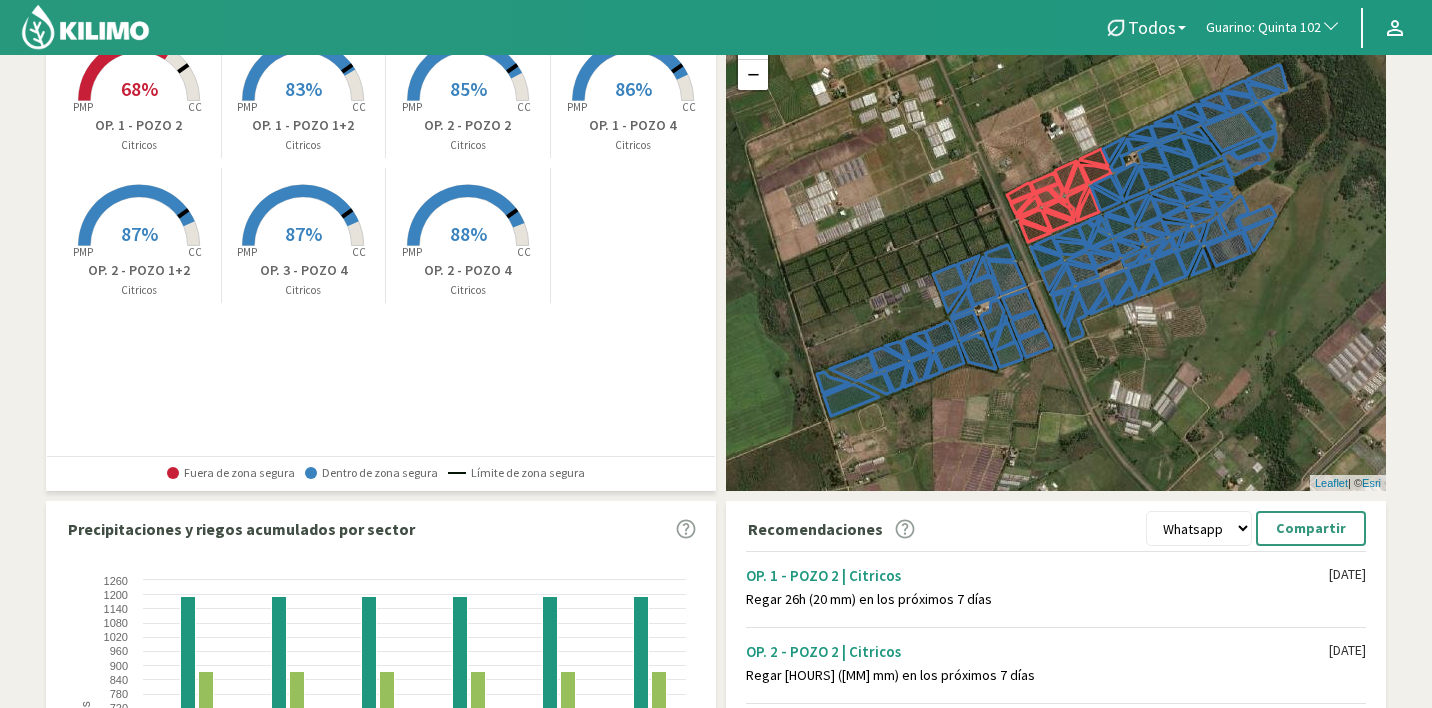 scroll, scrollTop: 184, scrollLeft: 0, axis: vertical 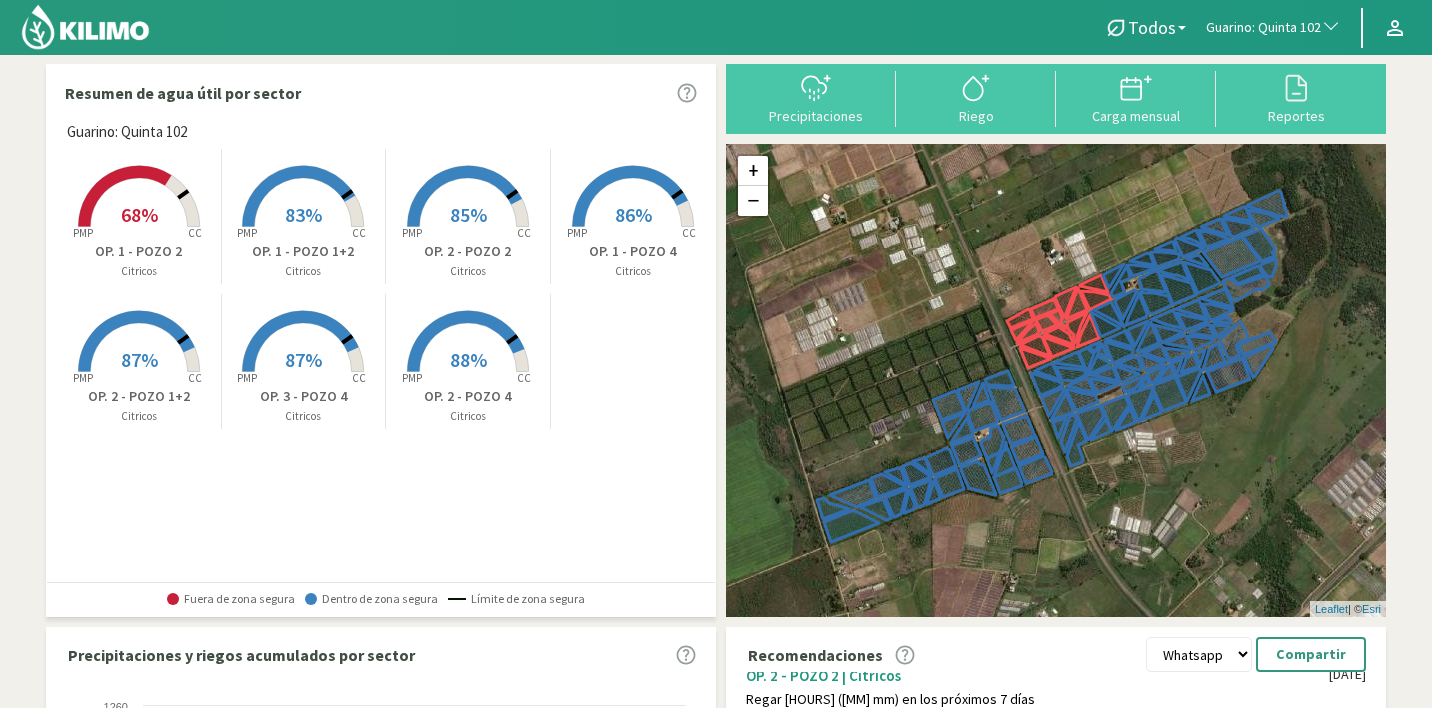 click on "Guarino: Quinta 102" at bounding box center [1263, 28] 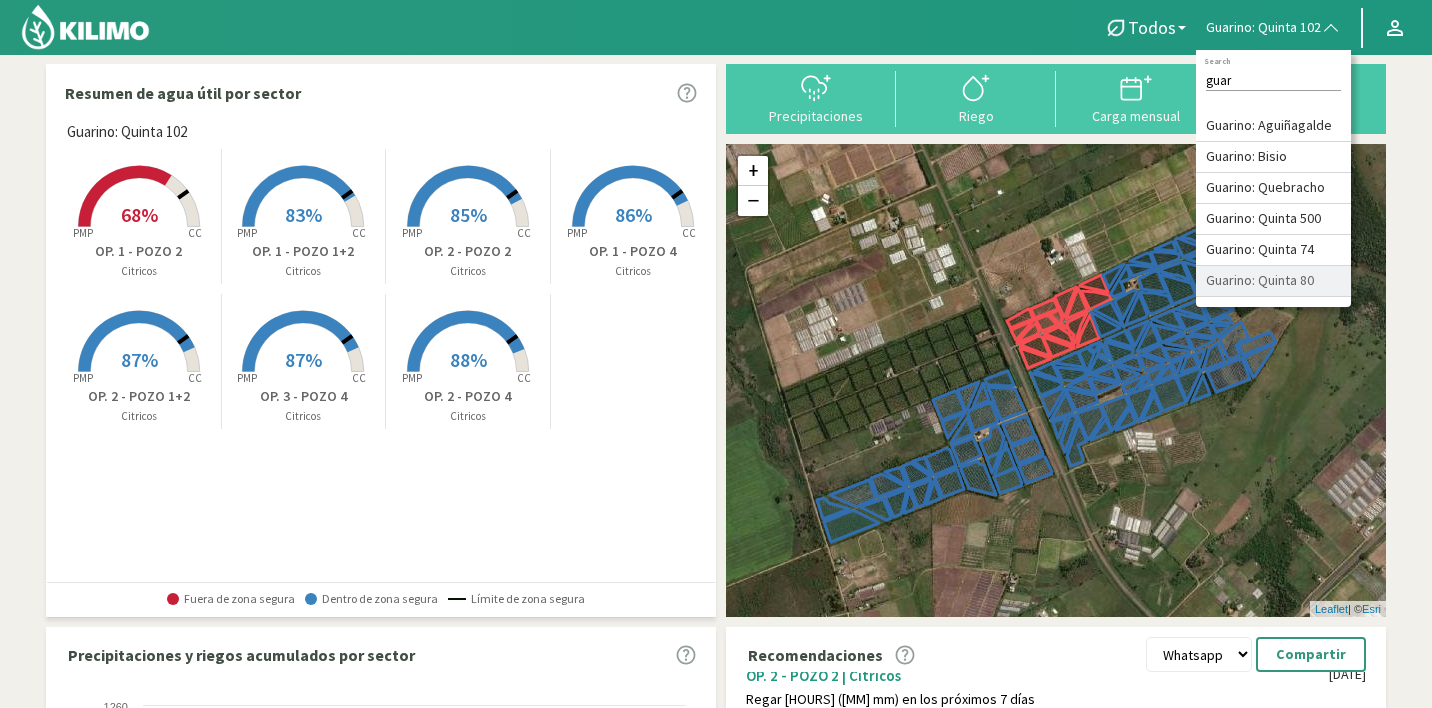 type on "guar" 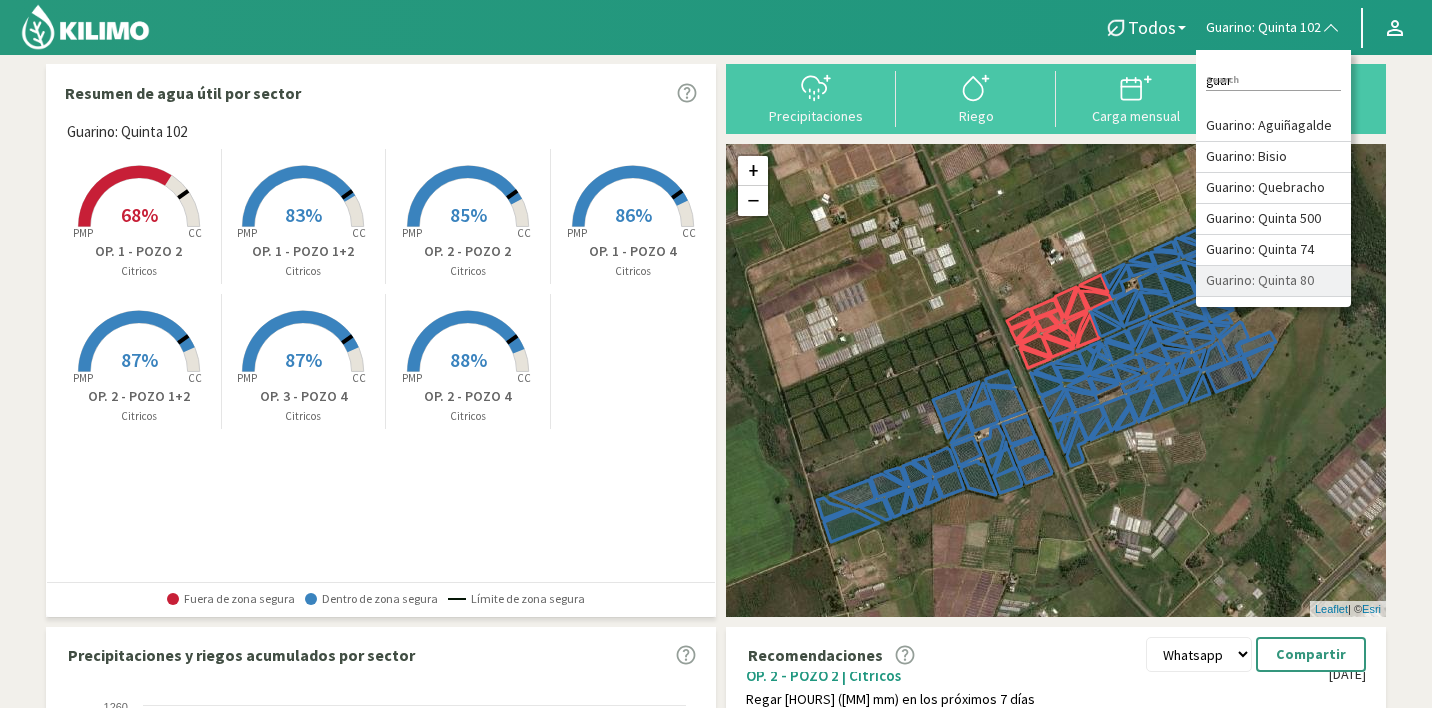 click on "Guarino: Quinta 80" at bounding box center [1273, 281] 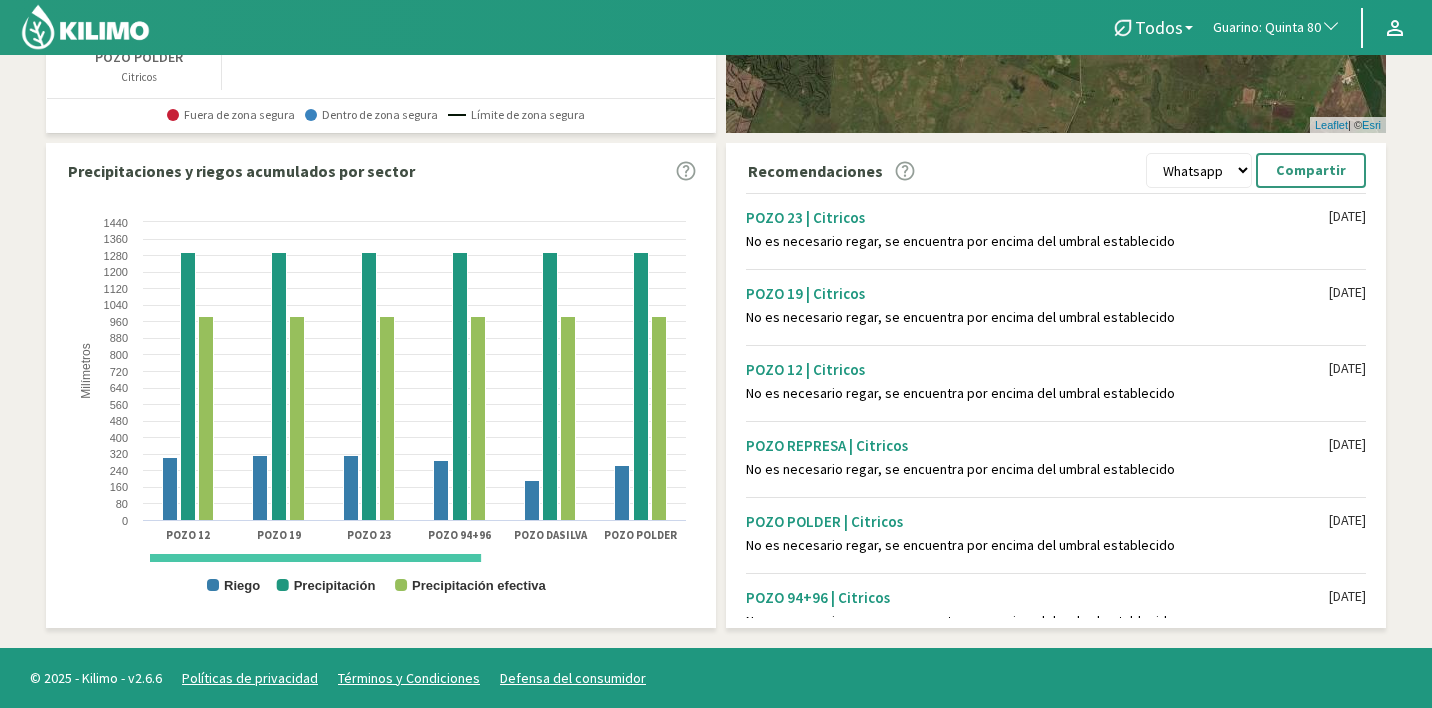 scroll, scrollTop: 0, scrollLeft: 0, axis: both 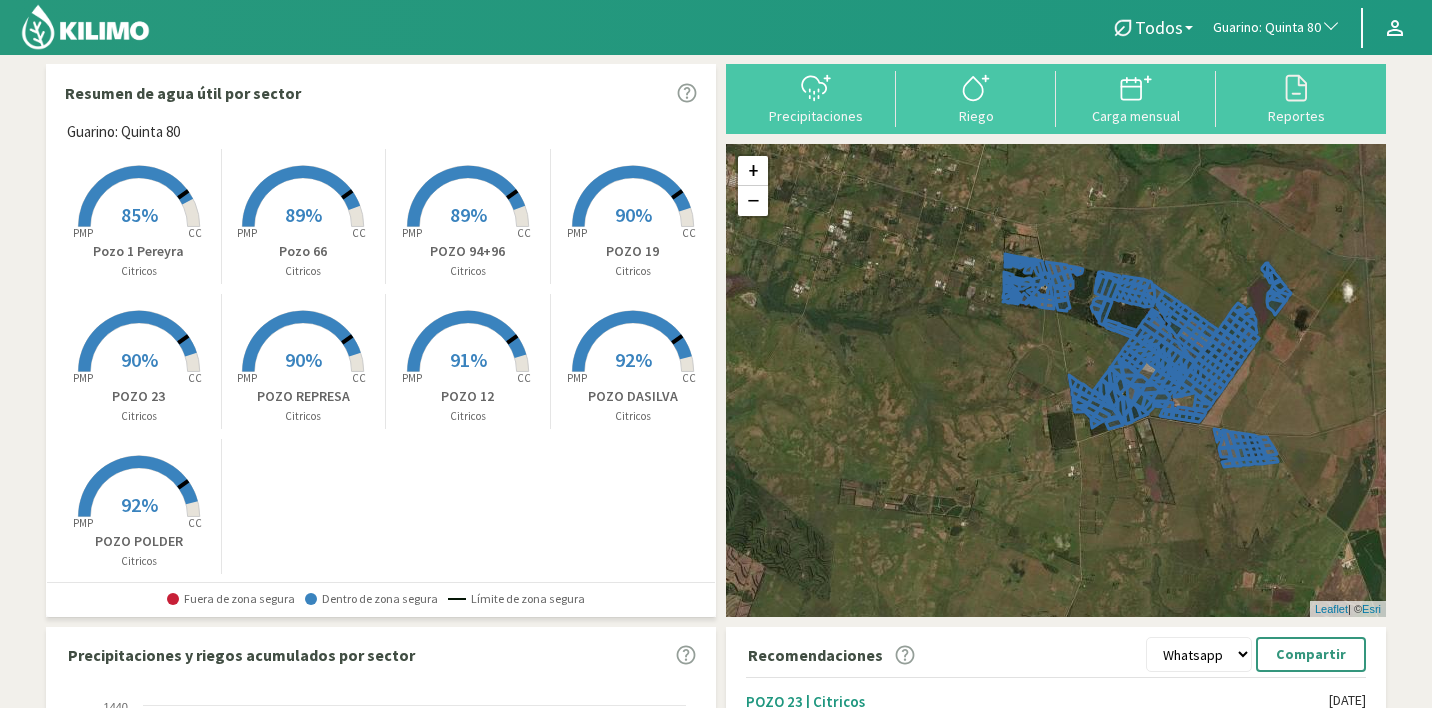 click on "90%" at bounding box center (633, 214) 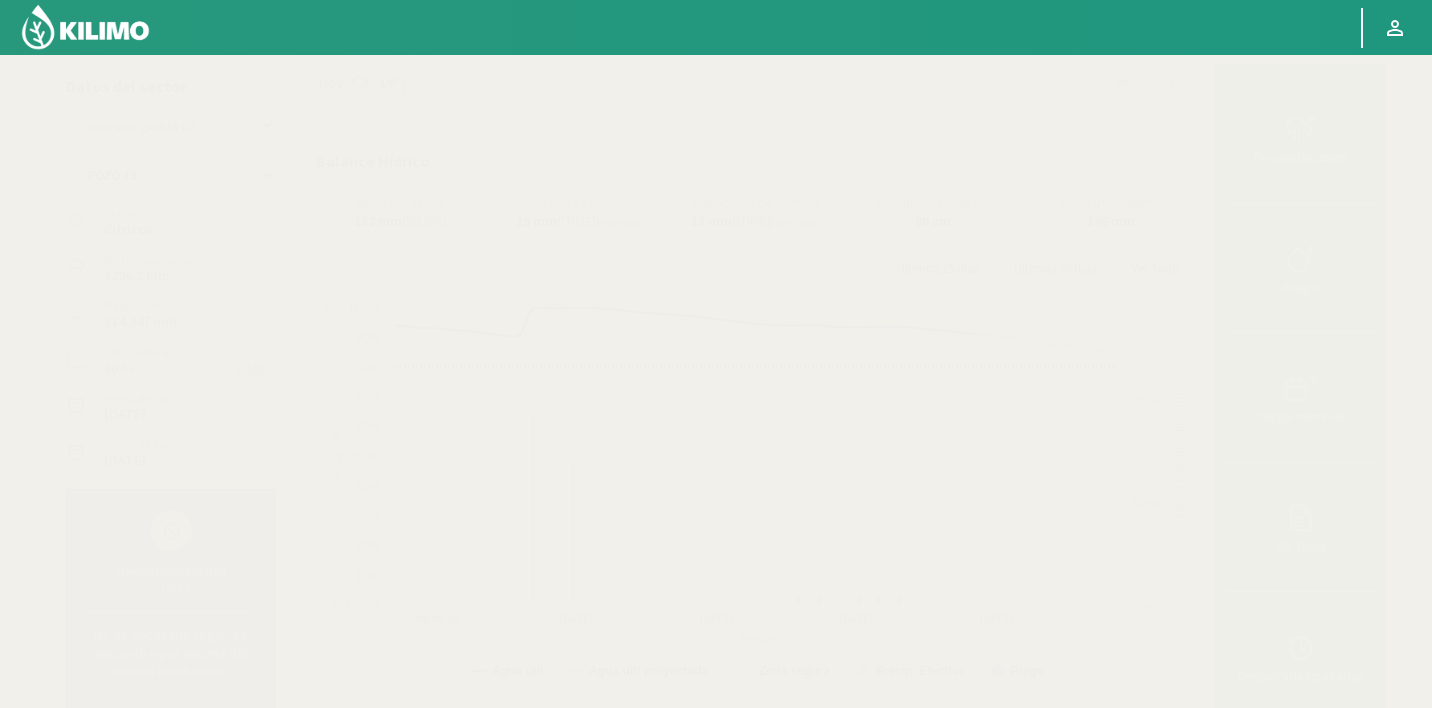click on "8 Fuegos   Agr. Andres Paul Errazuriz   Agr. Cardonal   Agr. El Carmelo   Agr. Huertos de Chocalan   Agrícola AJL   Agrícola Bakia   Agrícola Bakia - IC   Agrícola Exser - Campo Los Andes   Agricola FM Hermanos   Agrícola La Laguna (Samuel Ovalle) - IC   Agrícola Santa Magdalena (E. Ovalle) - IC   Agr. Las Riendas   Agr. Nieto - Florencia   Agr. Nieto - San Andrés   Agrorreina Parcela 27   Agrorreina Parcela 42   Agrorreina Parcela 44   Agrorreina Parcela 46   Agrorreina Parcela 47   Agrorreina San Ramon   AgroUC - IC   Agr. Pabellón   Agr. Pelvin   Agr. San José   Agr. Santa Elena - Colina   Agr. Santa Laura - Romanini - Cítricos   Agr. Santa Magdalena   Agr. Sutil   Agr. Varagui - Rosario 2   Agr. Viconto Campo Maipo   Agr. Viconto Campo Viluco   Ag. Santa Laura -Cas1   Ag. Santa Laura -Cas2   Ag. Santa Laura -Cas3   Ag. Santa Laura - Santa Teresa   Agua del Valle - San Gregorio   Agua del Valle - San Lorenzo   Agua del Valle - Santa Emilia   Albigasta - 1m   Albigasta - 2m   BaFarms   Bidarte" at bounding box center [171, 125] 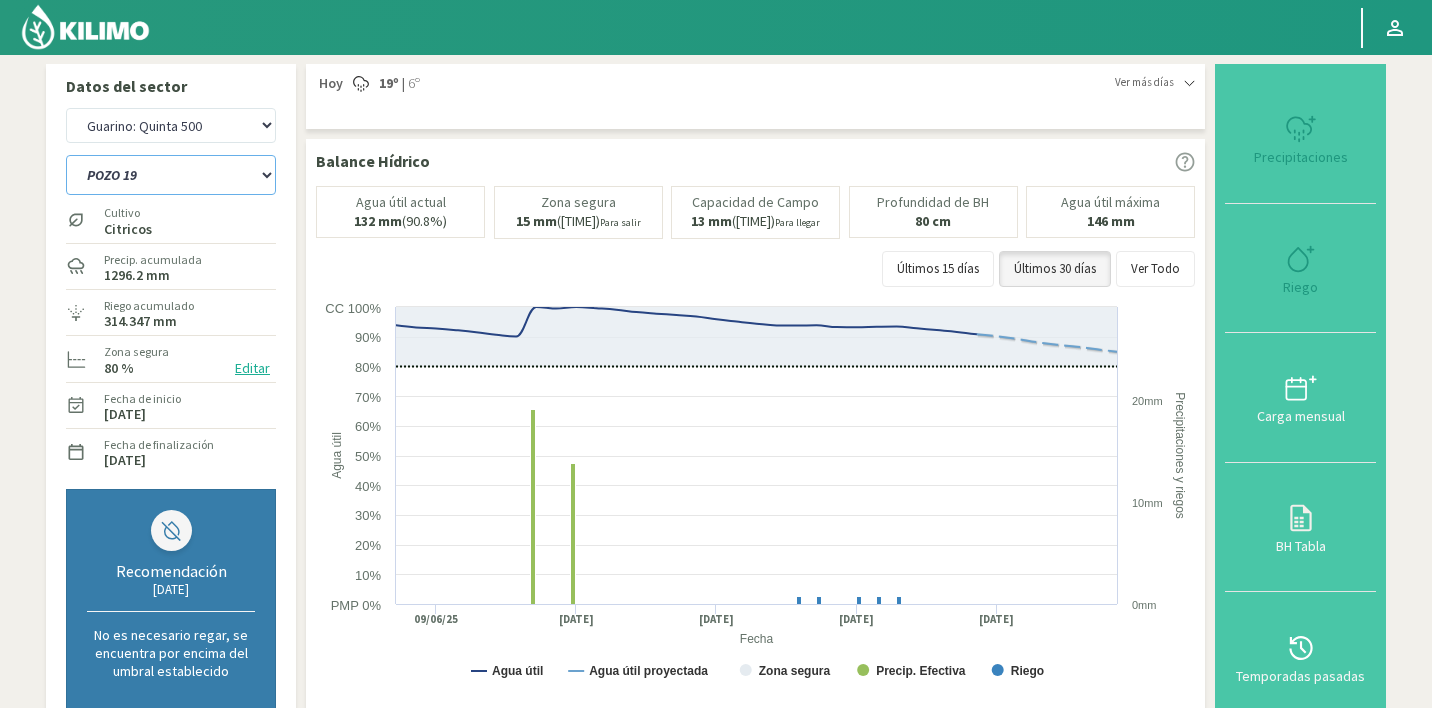 click on "POZO 12   POZO 19   Pozo 1 Pereyra   POZO 23   Pozo 66   POZO 94+96   POZO DASILVA   POZO POLDER   POZO REPRESA" at bounding box center [171, 175] 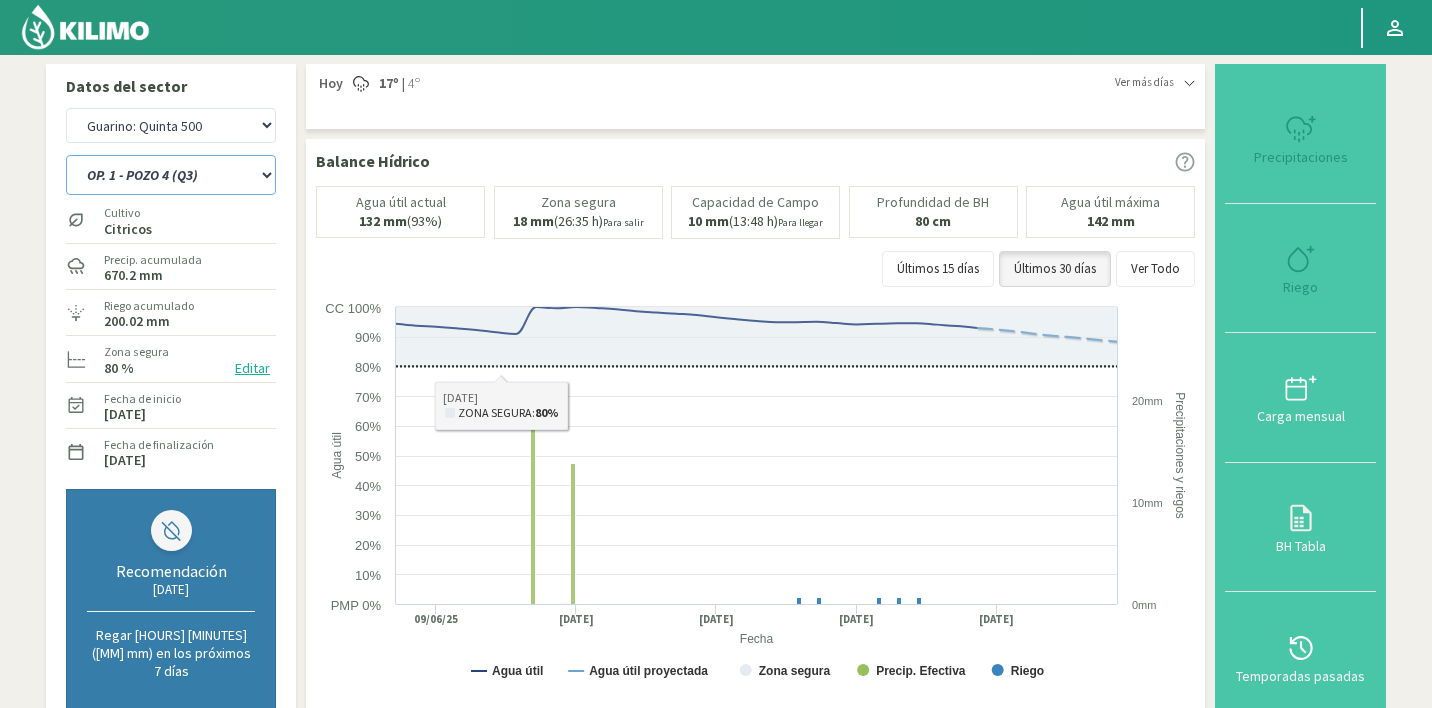 click on "OP. 1 - POZO 2 (Q1)   OP. 2 - POZO 3 (Q2)   OP. 2 - POZO 4 (Q3)   OP. 3 - POZO 3 (Q2)   OP. 3 - POZO 4 (Q3)   OP. 4 - POZO 4 (Q3)   OP. 5 - POZO 2 (Q1)" at bounding box center (171, 175) 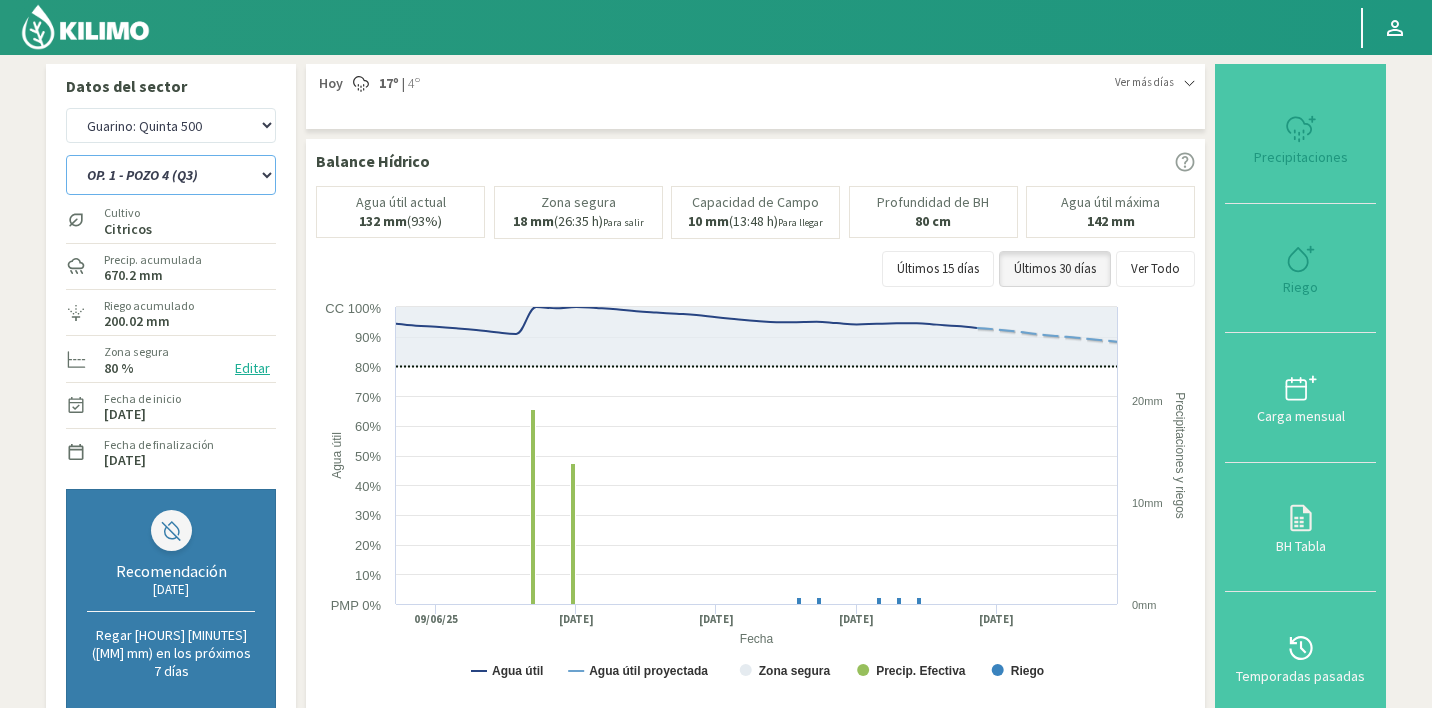 select on "23: Object" 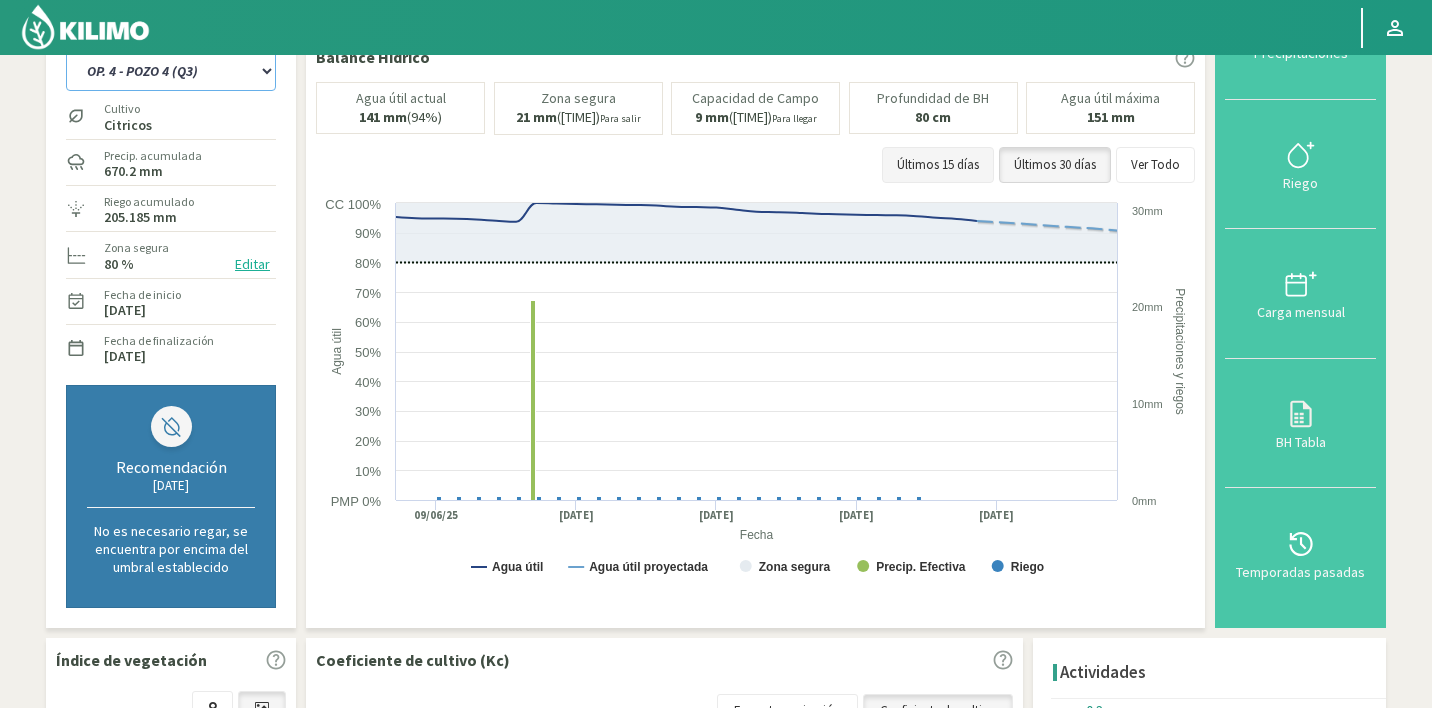 scroll, scrollTop: 0, scrollLeft: 0, axis: both 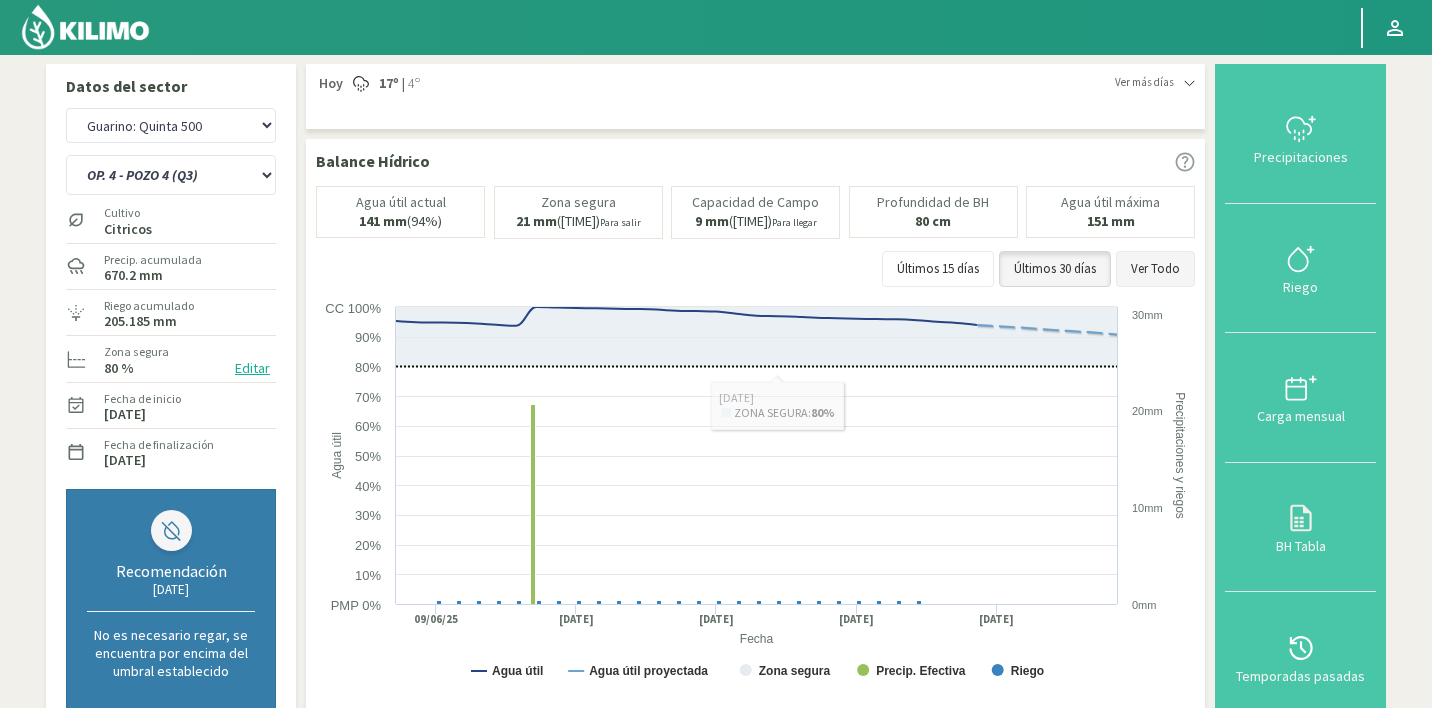 click on "Ver Todo" at bounding box center (1155, 269) 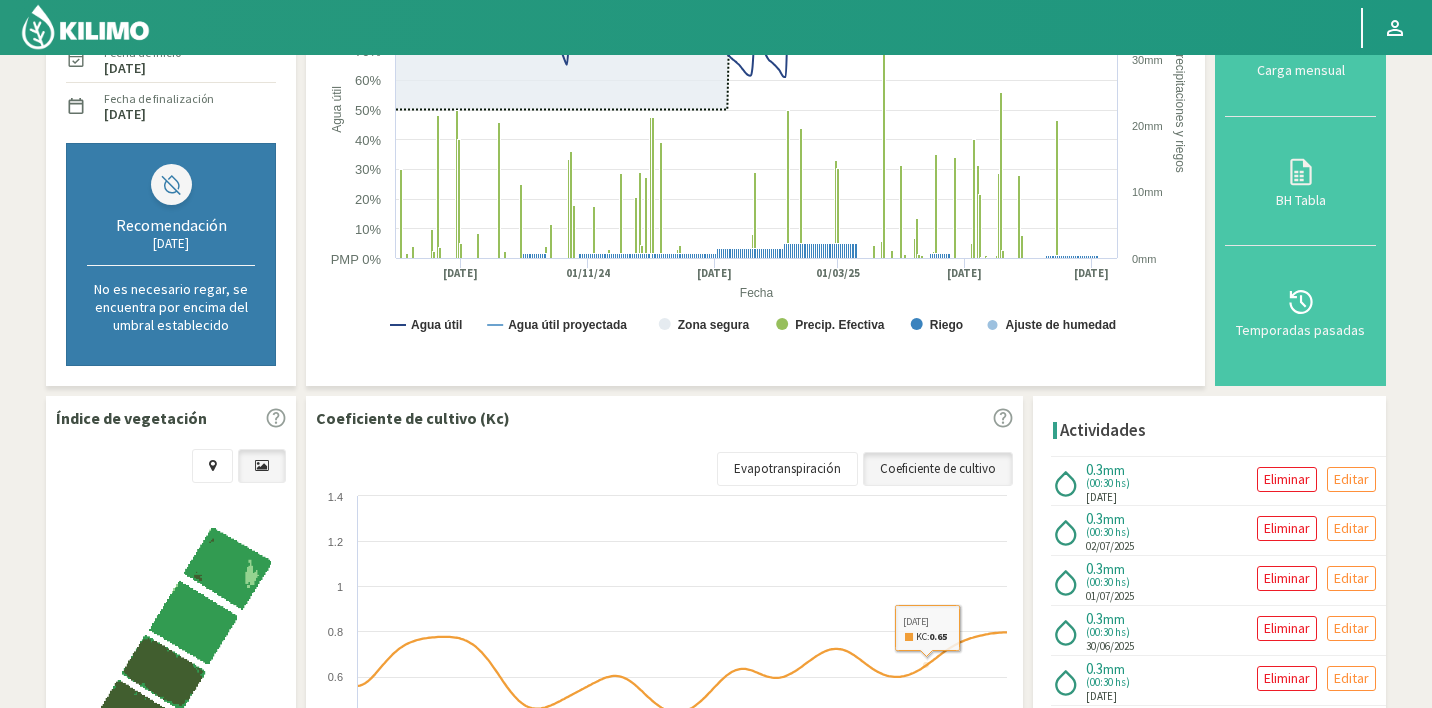 scroll, scrollTop: 0, scrollLeft: 0, axis: both 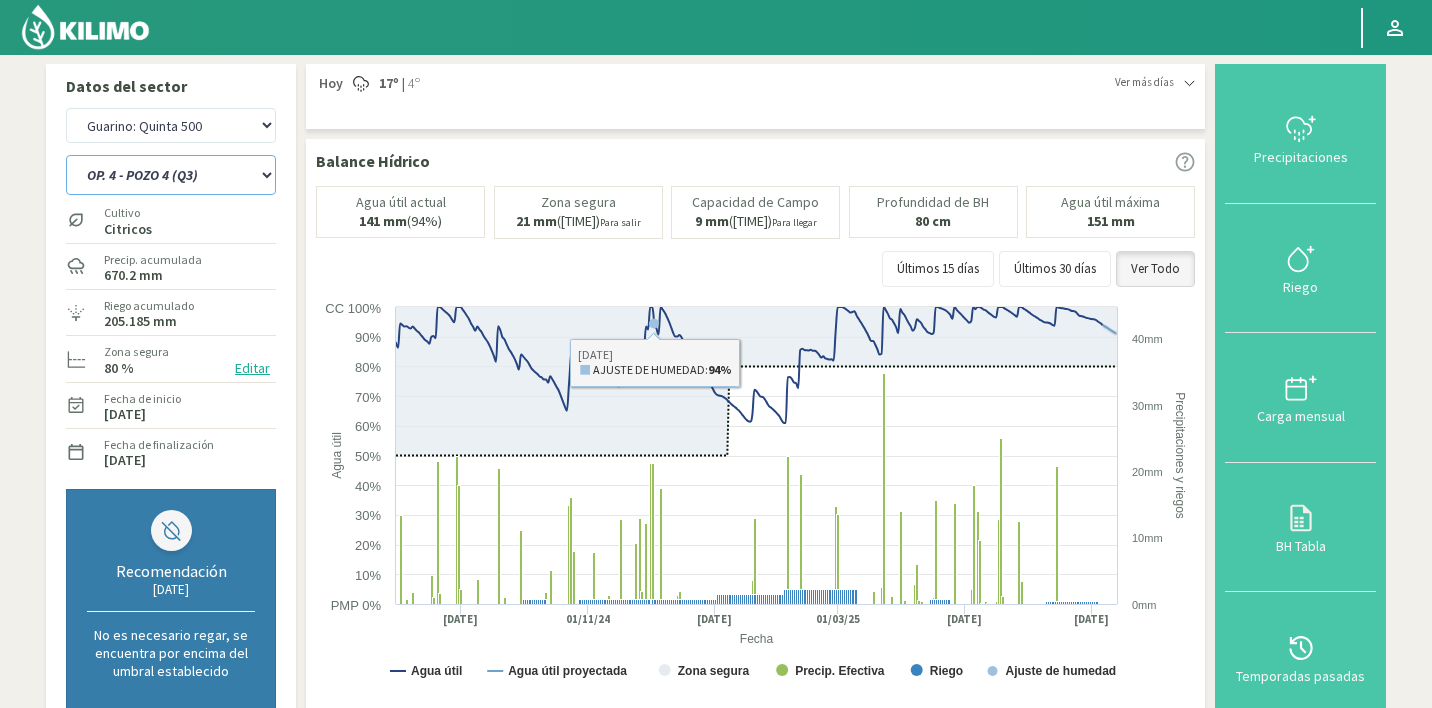 click on "OP. 1 - POZO 2 (Q1)   OP. 2 - POZO 3 (Q2)   OP. 2 - POZO 4 (Q3)   OP. 3 - POZO 3 (Q2)   OP. 3 - POZO 4 (Q3)   OP. 4 - POZO 4 (Q3)   OP. 5 - POZO 2 (Q1)" at bounding box center (171, 175) 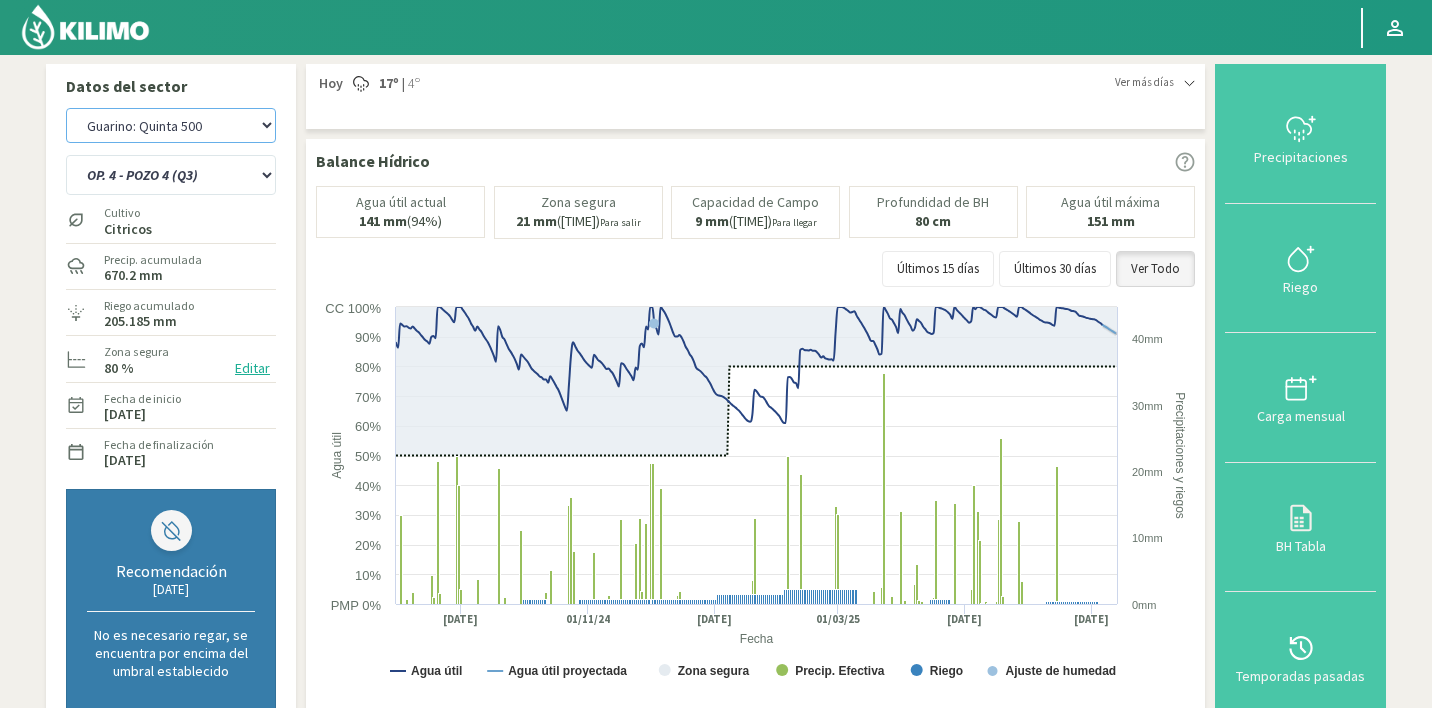 click on "8 Fuegos   Agr. Andres Paul Errazuriz   Agr. Cardonal   Agr. El Carmelo   Agr. Huertos de Chocalan   Agrícola AJL   Agrícola Bakia   Agrícola Bakia - IC   Agrícola Exser - Campo Los Andes   Agricola FM Hermanos   Agrícola La Laguna (Samuel Ovalle) - IC   Agrícola Santa Magdalena (E. Ovalle) - IC   Agr. Las Riendas   Agr. Nieto - Florencia   Agr. Nieto - San Andrés   Agrorreina Parcela 27   Agrorreina Parcela 42   Agrorreina Parcela 44   Agrorreina Parcela 46   Agrorreina Parcela 47   Agrorreina San Ramon   AgroUC - IC   Agr. Pabellón   Agr. Pelvin   Agr. San José   Agr. Santa Elena - Colina   Agr. Santa Laura - Romanini - Cítricos   Agr. Santa Magdalena   Agr. Sutil   Agr. Varagui - Rosario 2   Agr. Viconto Campo Maipo   Agr. Viconto Campo Viluco   Ag. Santa Laura -Cas1   Ag. Santa Laura -Cas2   Ag. Santa Laura -Cas3   Ag. Santa Laura - Santa Teresa   Agua del Valle - San Gregorio   Agua del Valle - San Lorenzo   Agua del Valle - Santa Emilia   Albigasta - 1m   Albigasta - 2m   BaFarms   Bidarte" at bounding box center (171, 125) 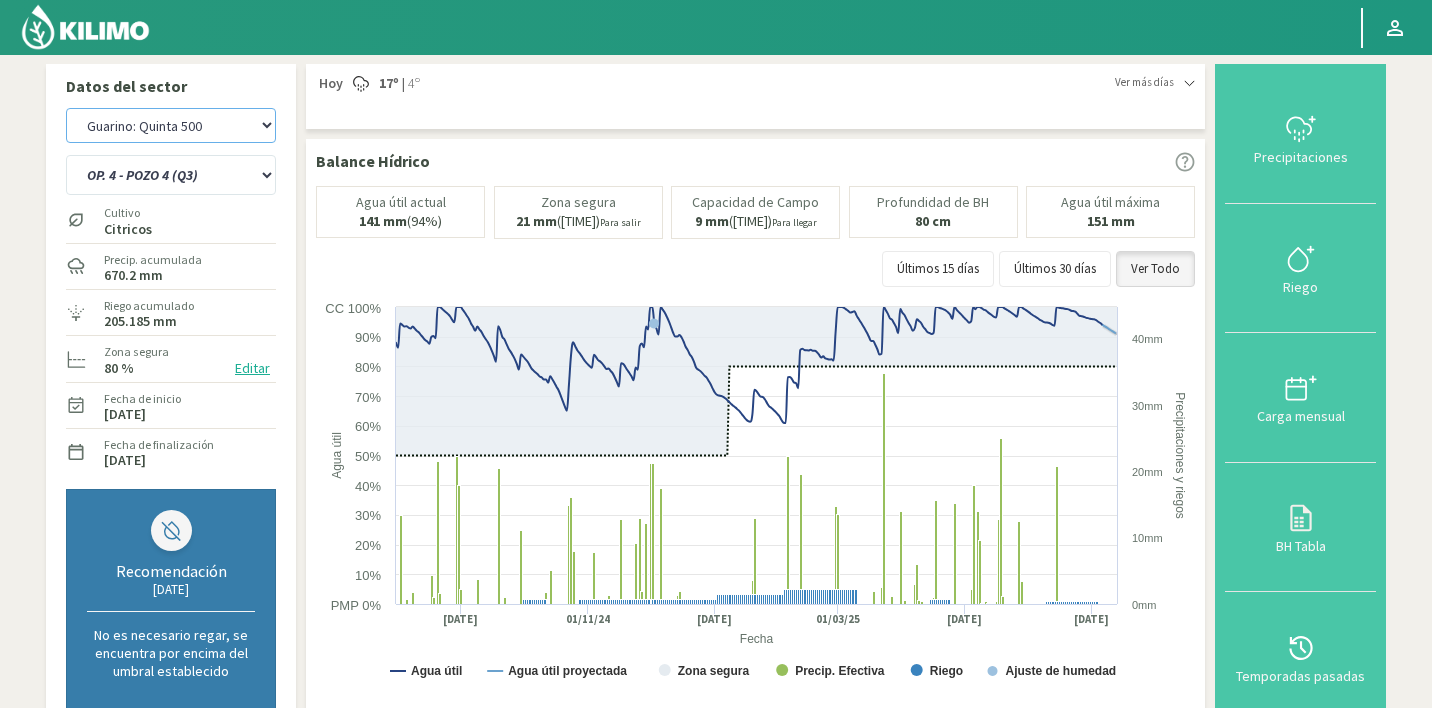 select on "982: Object" 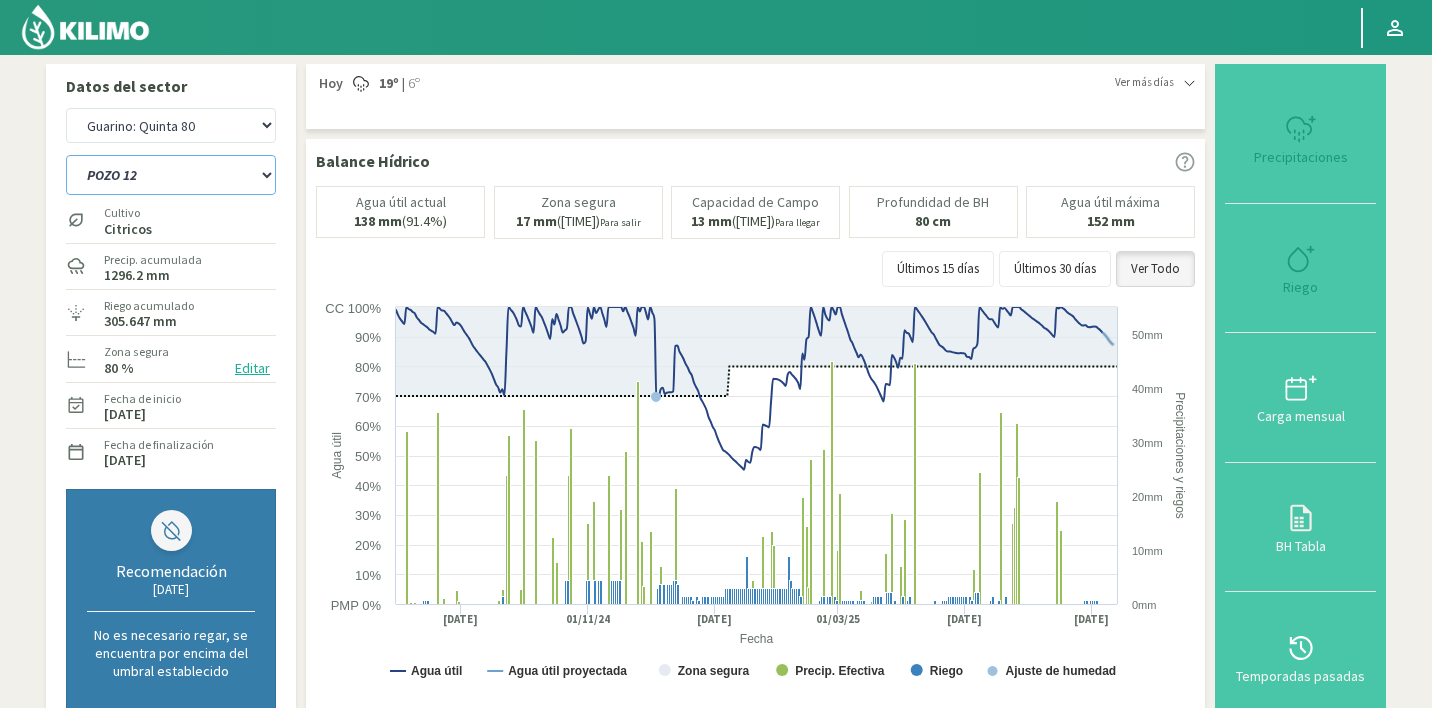 click on "POZO 12   POZO 19   Pozo 1 Pereyra   POZO 23   Pozo 66   POZO 94+96   POZO DASILVA   POZO POLDER   POZO REPRESA" at bounding box center (171, 175) 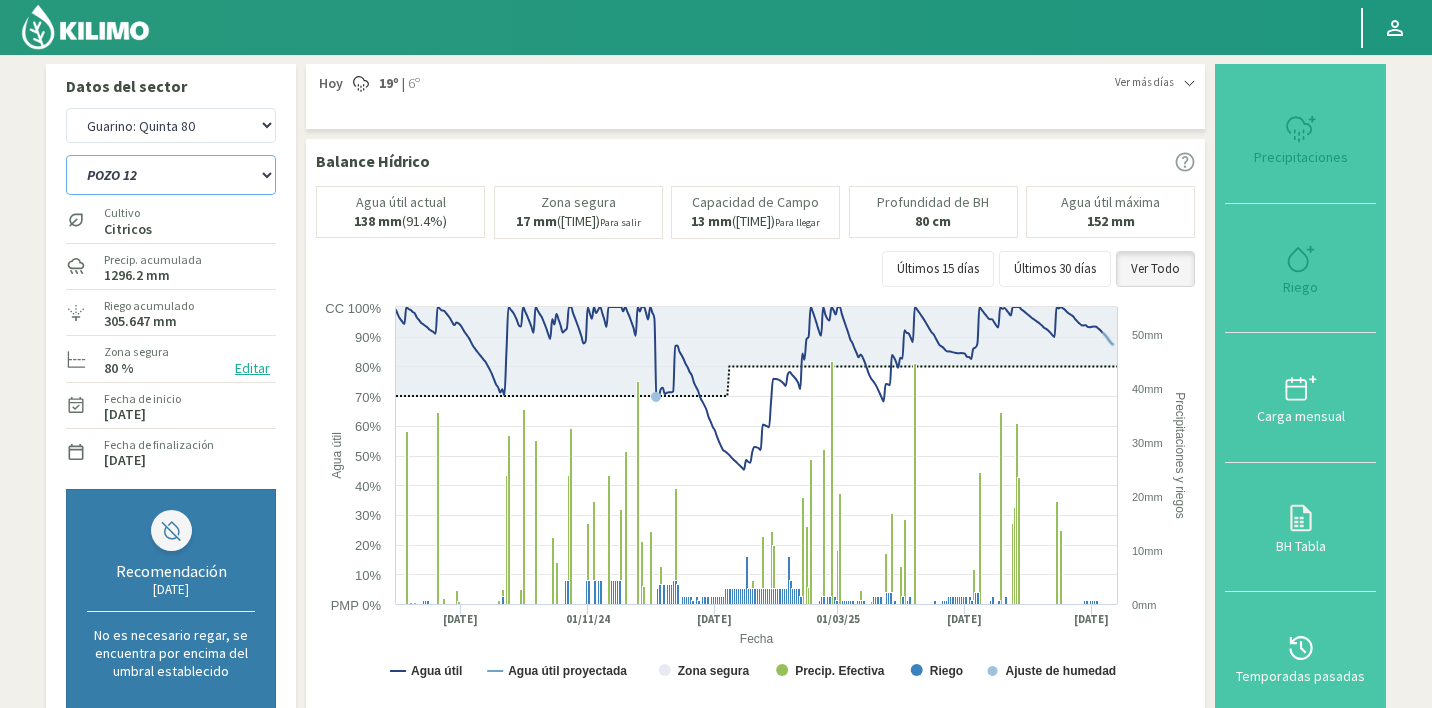 select on "40: Object" 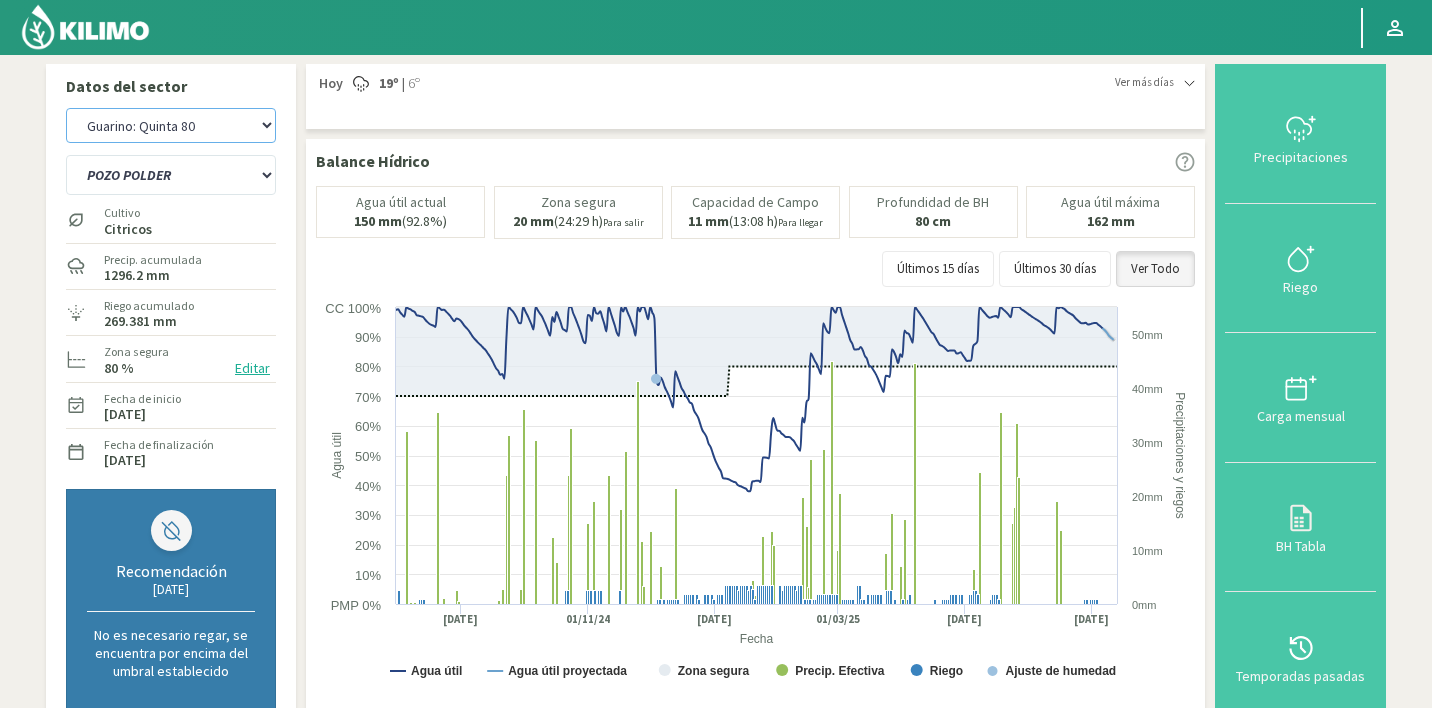 click on "8 Fuegos   Agr. Andres Paul Errazuriz   Agr. Cardonal   Agr. El Carmelo   Agr. Huertos de Chocalan   Agrícola AJL   Agrícola Bakia   Agrícola Bakia - IC   Agrícola Exser - Campo Los Andes   Agricola FM Hermanos   Agrícola La Laguna (Samuel Ovalle) - IC   Agrícola Santa Magdalena (E. Ovalle) - IC   Agr. Las Riendas   Agr. Nieto - Florencia   Agr. Nieto - San Andrés   Agrorreina Parcela 27   Agrorreina Parcela 42   Agrorreina Parcela 44   Agrorreina Parcela 46   Agrorreina Parcela 47   Agrorreina San Ramon   AgroUC - IC   Agr. Pabellón   Agr. Pelvin   Agr. San José   Agr. Santa Elena - Colina   Agr. Santa Laura - Romanini - Cítricos   Agr. Santa Magdalena   Agr. Sutil   Agr. Varagui - Rosario 2   Agr. Viconto Campo Maipo   Agr. Viconto Campo Viluco   Ag. Santa Laura -Cas1   Ag. Santa Laura -Cas2   Ag. Santa Laura -Cas3   Ag. Santa Laura - Santa Teresa   Agua del Valle - San Gregorio   Agua del Valle - San Lorenzo   Agua del Valle - Santa Emilia   Albigasta - 1m   Albigasta - 2m   BaFarms   Bidarte" at bounding box center [171, 125] 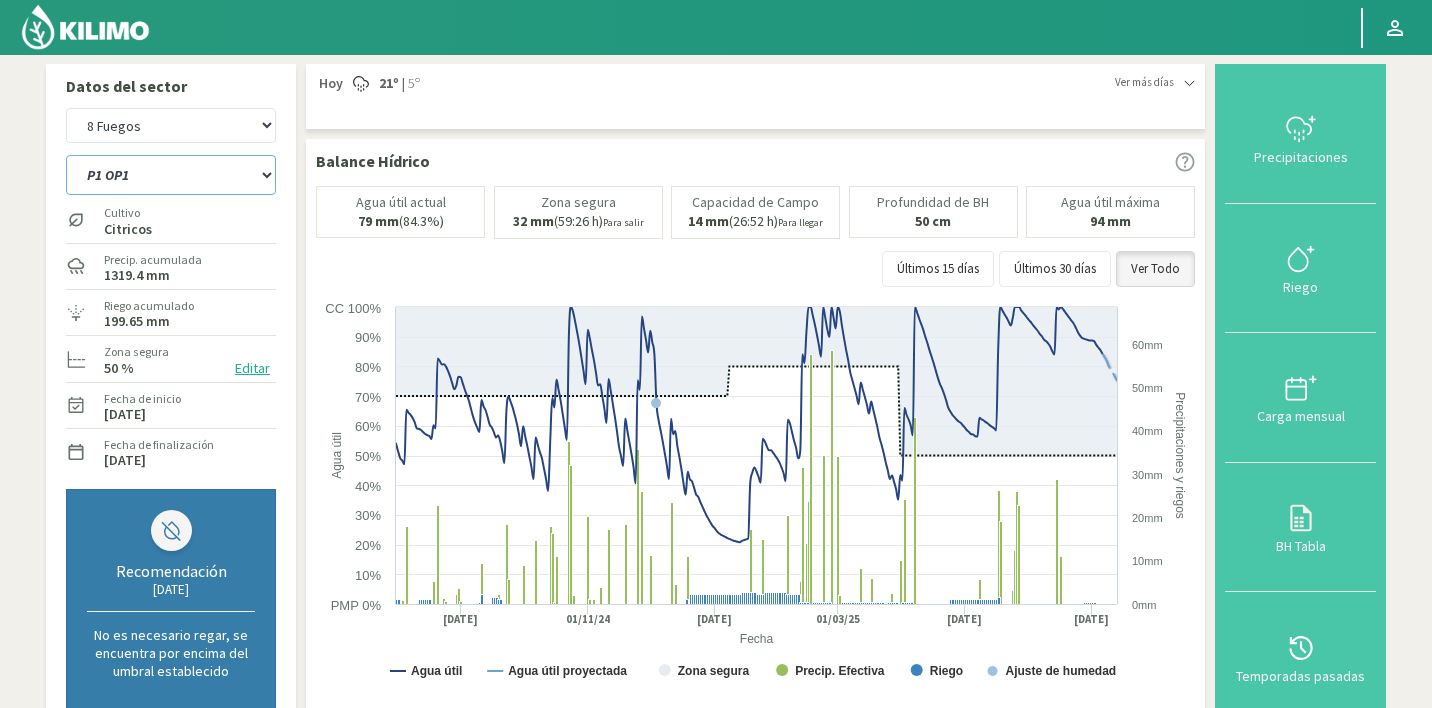 click on "P1 OP1   P1 OP2   P1 OP3   P1 OP4   P1 OP5   P2 OP2 (Modificado)   P2 OP3 (Modificado)   P2 OP4   P2 OP5   P2 OP6 (Modificado)   P3 OP1   P3 OP2   P3 OP3   P3 OP4   P3 OP5   P3 OP6   P4 OP1   P4 OP2   P4 OP3   P4 OP4   P4 OP5   P4 OP6   P4 OP7" at bounding box center [171, 175] 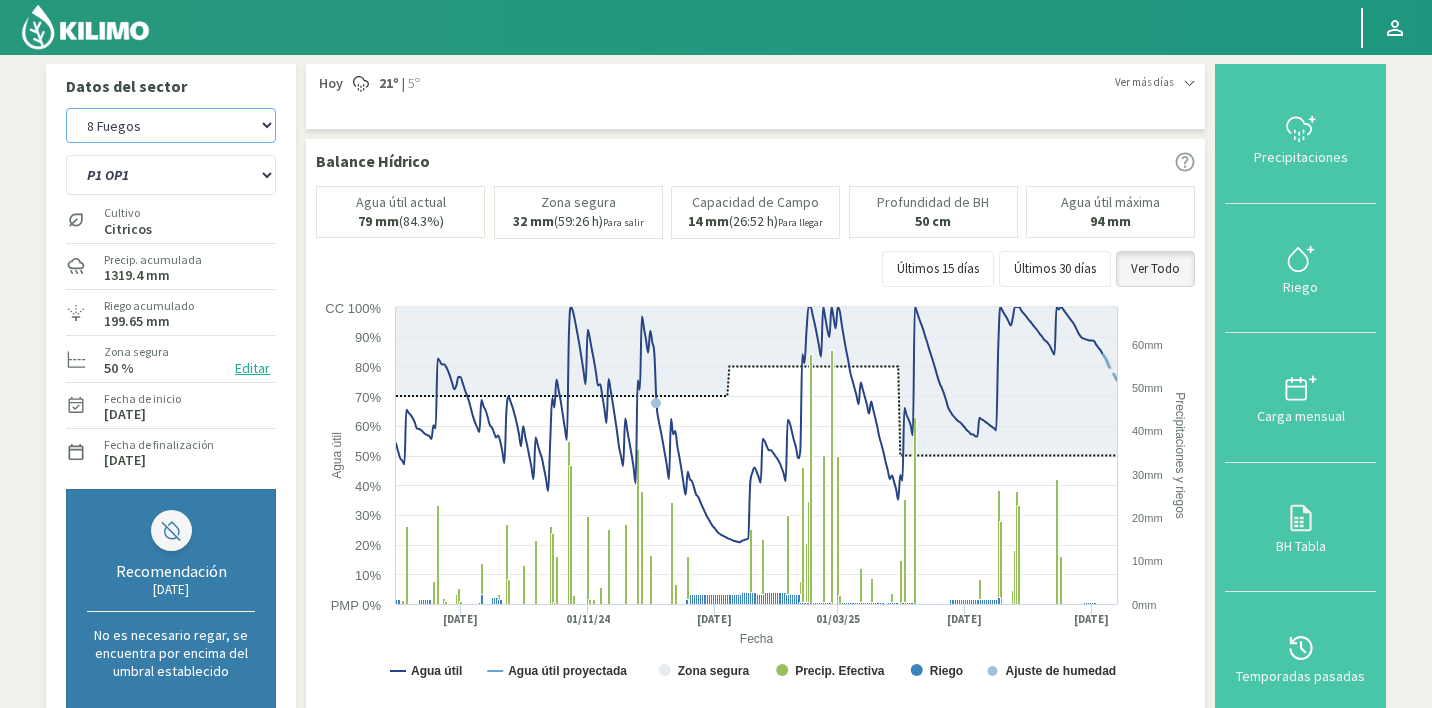 click on "8 Fuegos   Agr. Andres Paul Errazuriz   Agr. Cardonal   Agr. El Carmelo   Agr. Huertos de Chocalan   Agrícola AJL   Agrícola Bakia   Agrícola Bakia - IC   Agrícola Exser - Campo Los Andes   Agricola FM Hermanos   Agrícola La Laguna (Samuel Ovalle) - IC   Agrícola Santa Magdalena (E. Ovalle) - IC   Agr. Las Riendas   Agr. Nieto - Florencia   Agr. Nieto - San Andrés   Agrorreina Parcela 27   Agrorreina Parcela 42   Agrorreina Parcela 44   Agrorreina Parcela 46   Agrorreina Parcela 47   Agrorreina San Ramon   AgroUC - IC   Agr. Pabellón   Agr. Pelvin   Agr. San José   Agr. Santa Elena - Colina   Agr. Santa Laura - Romanini - Cítricos   Agr. Santa Magdalena   Agr. Sutil   Agr. Varagui - Rosario 2   Agr. Viconto Campo Maipo   Agr. Viconto Campo Viluco   Ag. Santa Laura -Cas1   Ag. Santa Laura -Cas2   Ag. Santa Laura -Cas3   Ag. Santa Laura - Santa Teresa   Agua del Valle - San Gregorio   Agua del Valle - San Lorenzo   Agua del Valle - Santa Emilia   Albigasta - 1m   Albigasta - 2m   BaFarms   Bidarte" at bounding box center [171, 125] 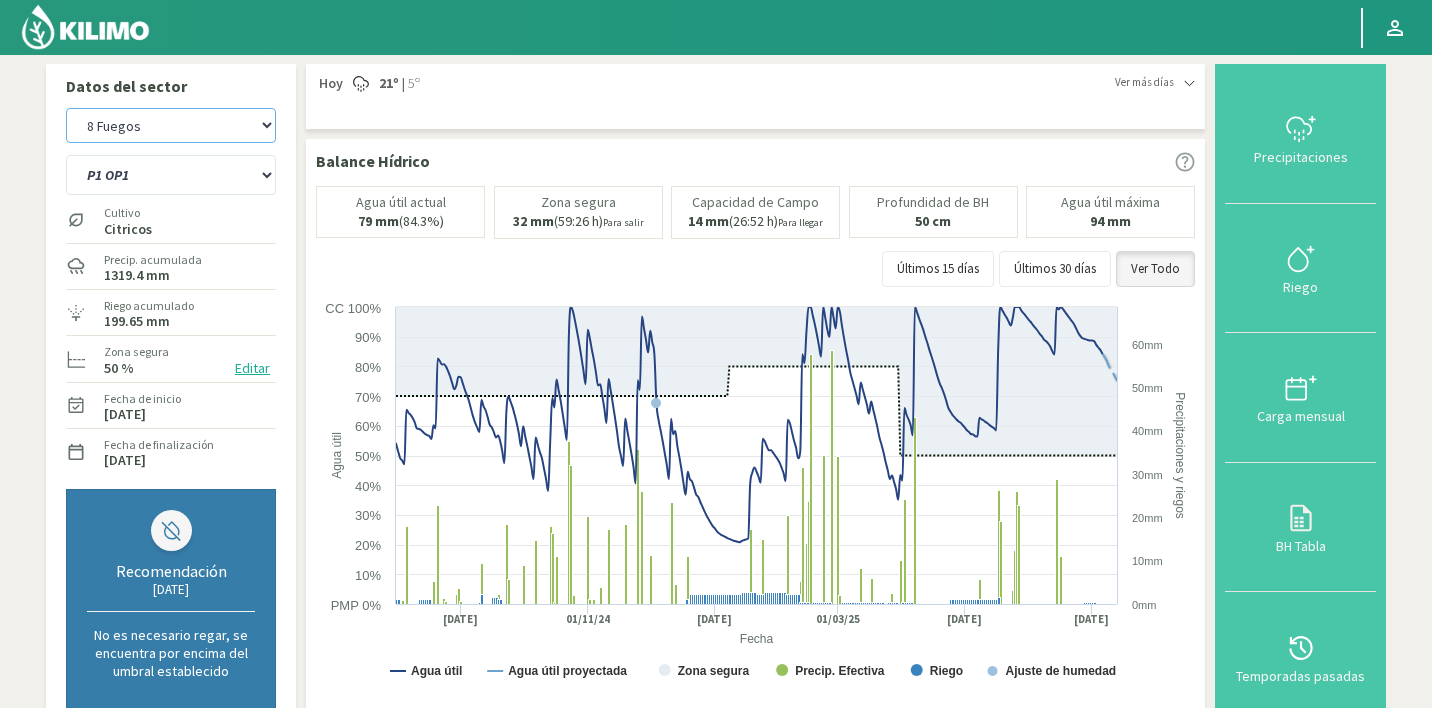 select on "1908: Object" 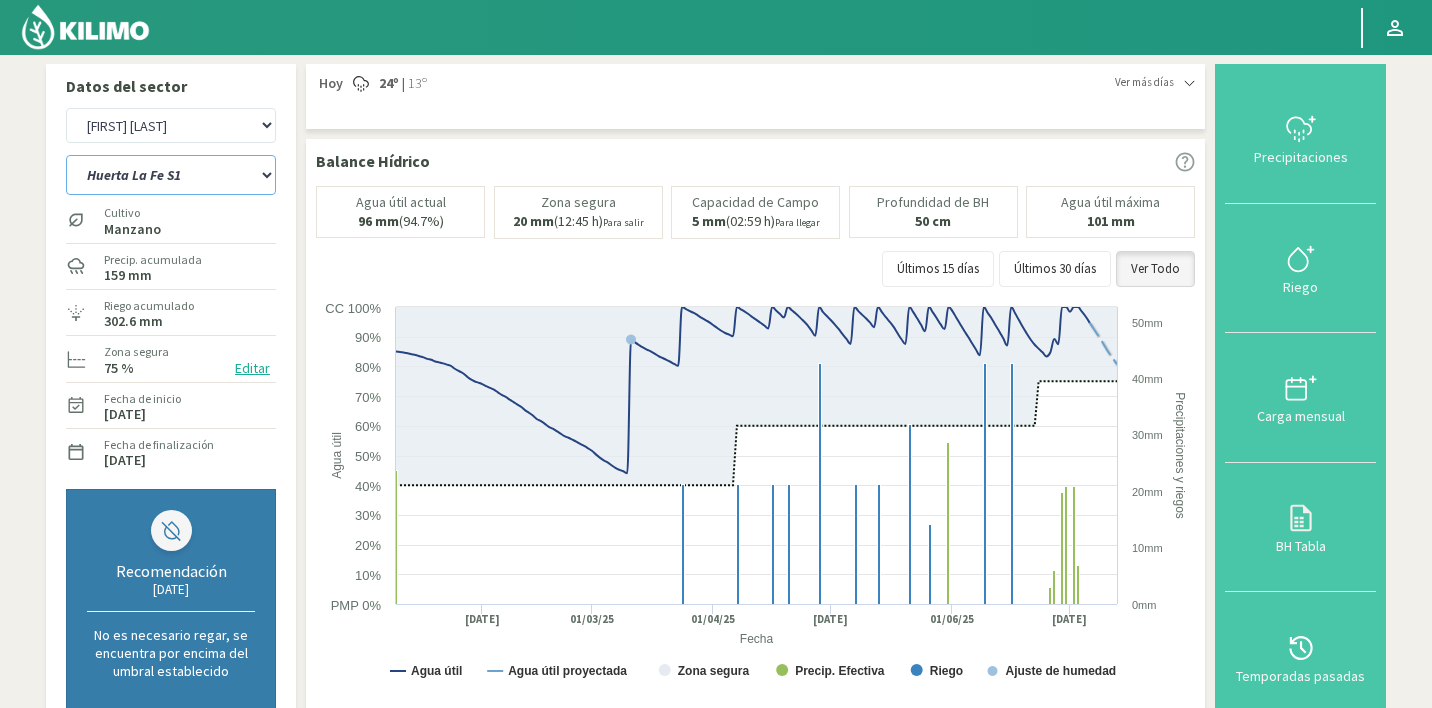 click on "Huerta La Fe S2   Huerta Las Anas   Huerta Linda Vista   Huerta Nueva Golden   Huerta Nueva Lote 9   Huerta Nueva Rojo" at bounding box center [171, 175] 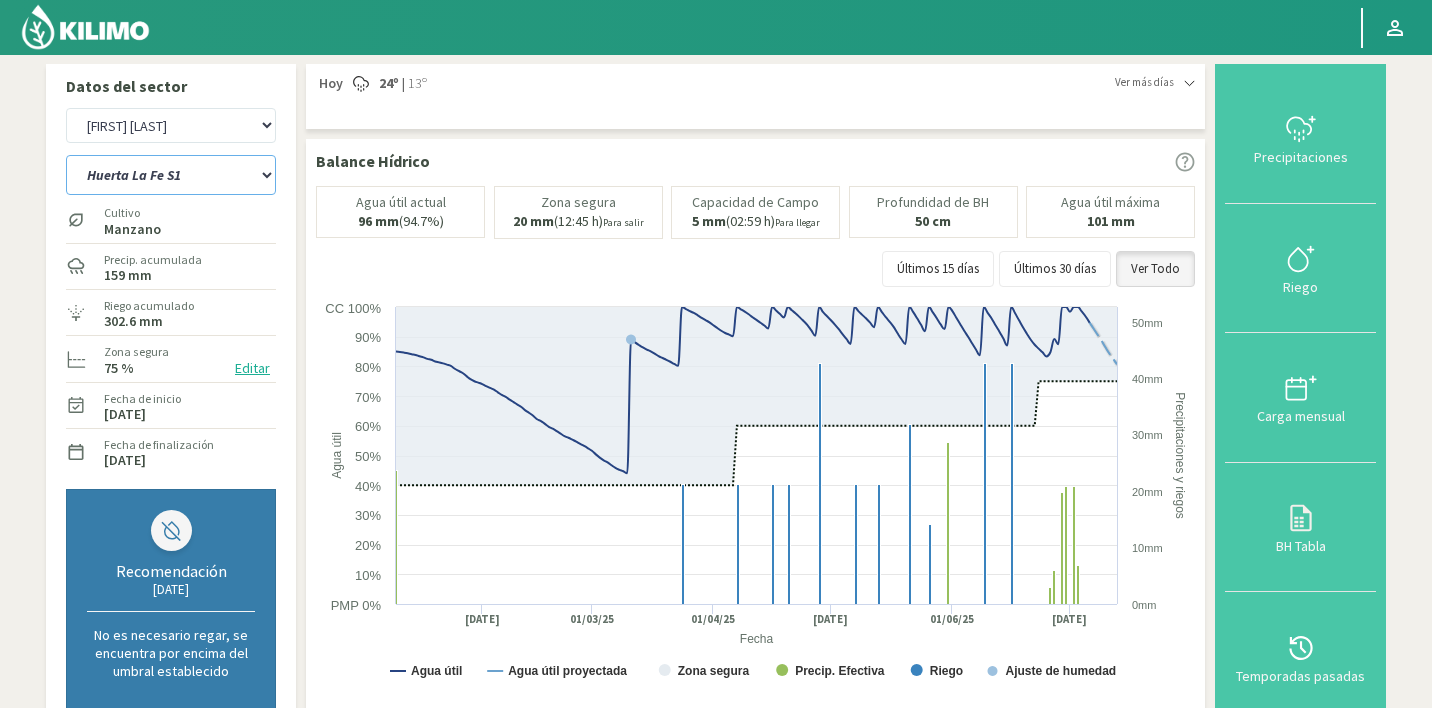 select on "76: Object" 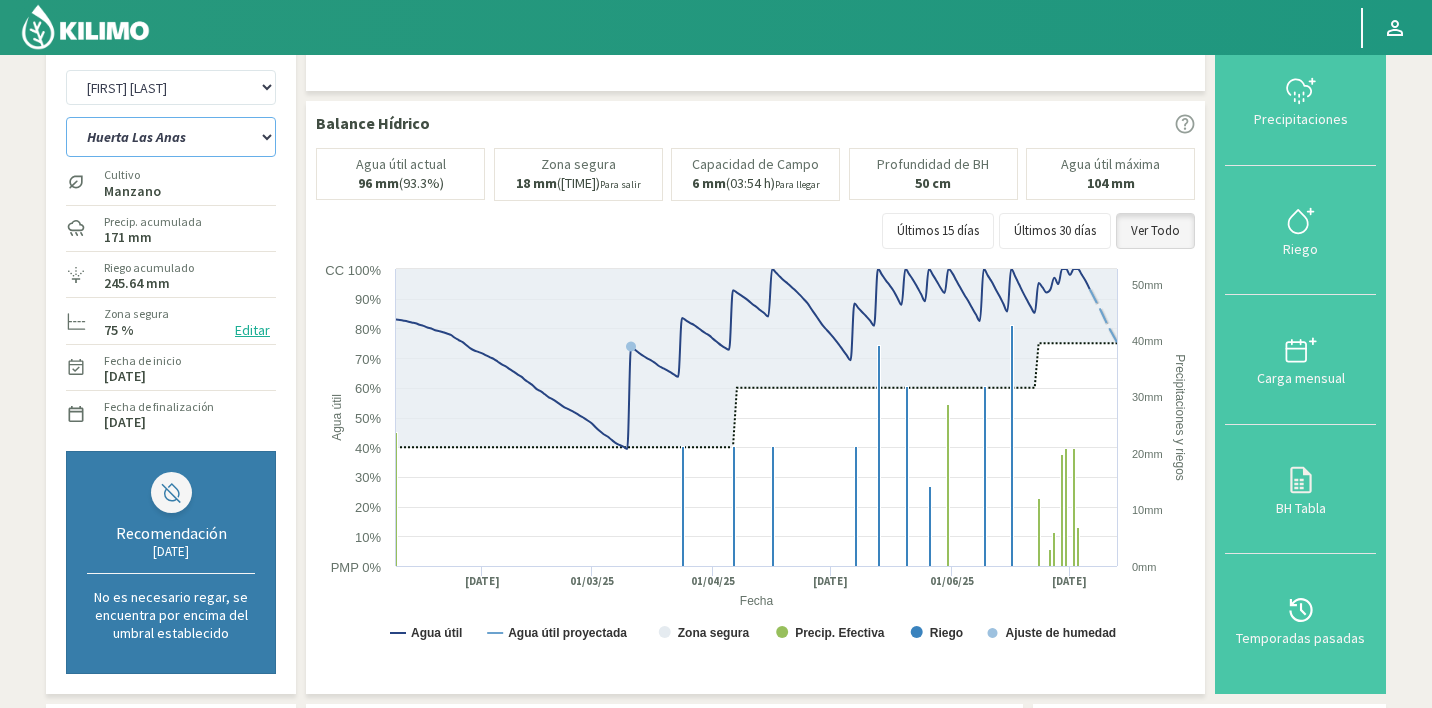 scroll, scrollTop: 18, scrollLeft: 0, axis: vertical 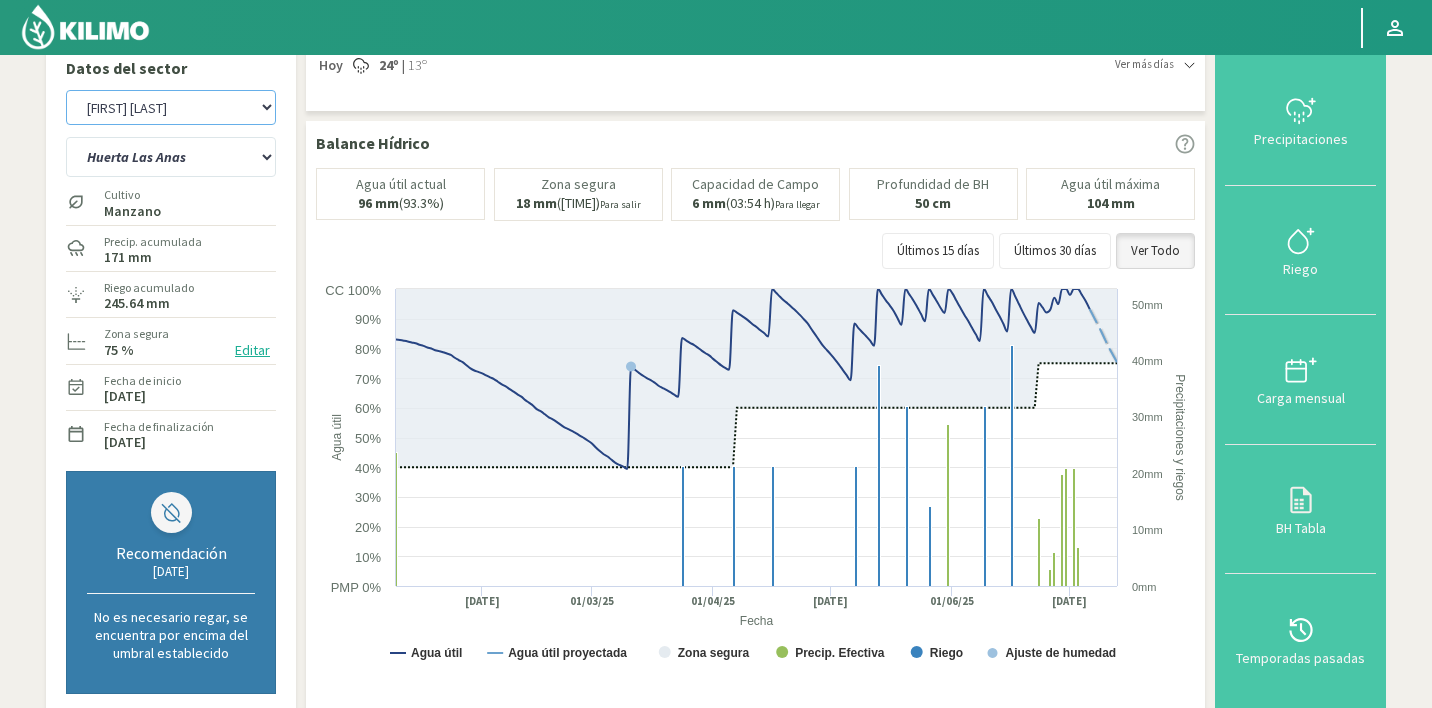 click on "8 Fuegos   Agr. Andres Paul Errazuriz   Agr. Cardonal   Agr. El Carmelo   Agr. Huertos de Chocalan   Agrícola AJL   Agrícola Bakia   Agrícola Bakia - IC   Agrícola Exser - Campo Los Andes   Agricola FM Hermanos   Agrícola La Laguna (Samuel Ovalle) - IC   Agrícola Santa Magdalena (E. Ovalle) - IC   Agr. Las Riendas   Agr. Nieto - Florencia   Agr. Nieto - San Andrés   Agrorreina Parcela 27   Agrorreina Parcela 42   Agrorreina Parcela 44   Agrorreina Parcela 46   Agrorreina Parcela 47   Agrorreina San Ramon   AgroUC - IC   Agr. Pabellón   Agr. Pelvin   Agr. San José   Agr. Santa Elena - Colina   Agr. Santa Laura - Romanini - Cítricos   Agr. Santa Magdalena   Agr. Sutil   Agr. Varagui - Rosario 2   Agr. Viconto Campo Maipo   Agr. Viconto Campo Viluco   Ag. Santa Laura -Cas1   Ag. Santa Laura -Cas2   Ag. Santa Laura -Cas3   Ag. Santa Laura - Santa Teresa   Agua del Valle - San Gregorio   Agua del Valle - San Lorenzo   Agua del Valle - Santa Emilia   Albigasta - 1m   Albigasta - 2m   BaFarms   Bidarte" at bounding box center [171, 107] 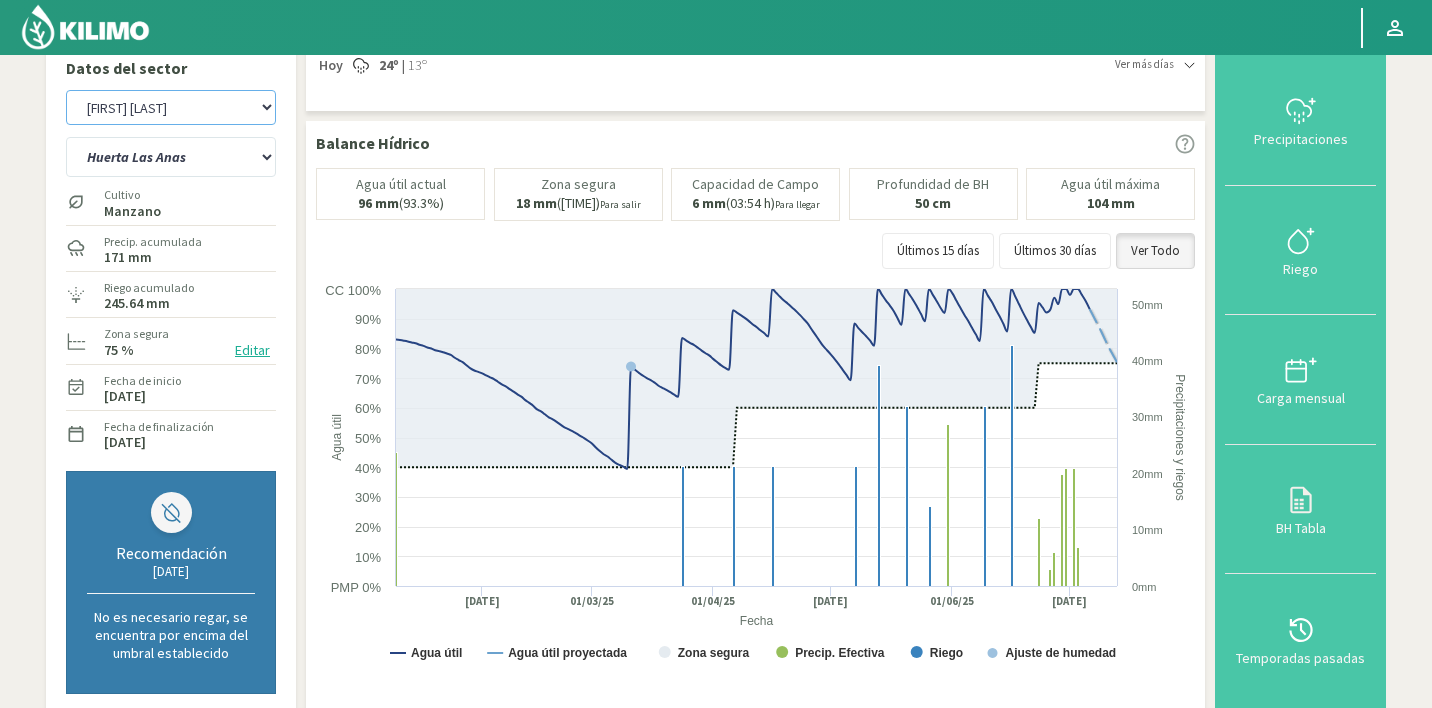 select on "2273: Object" 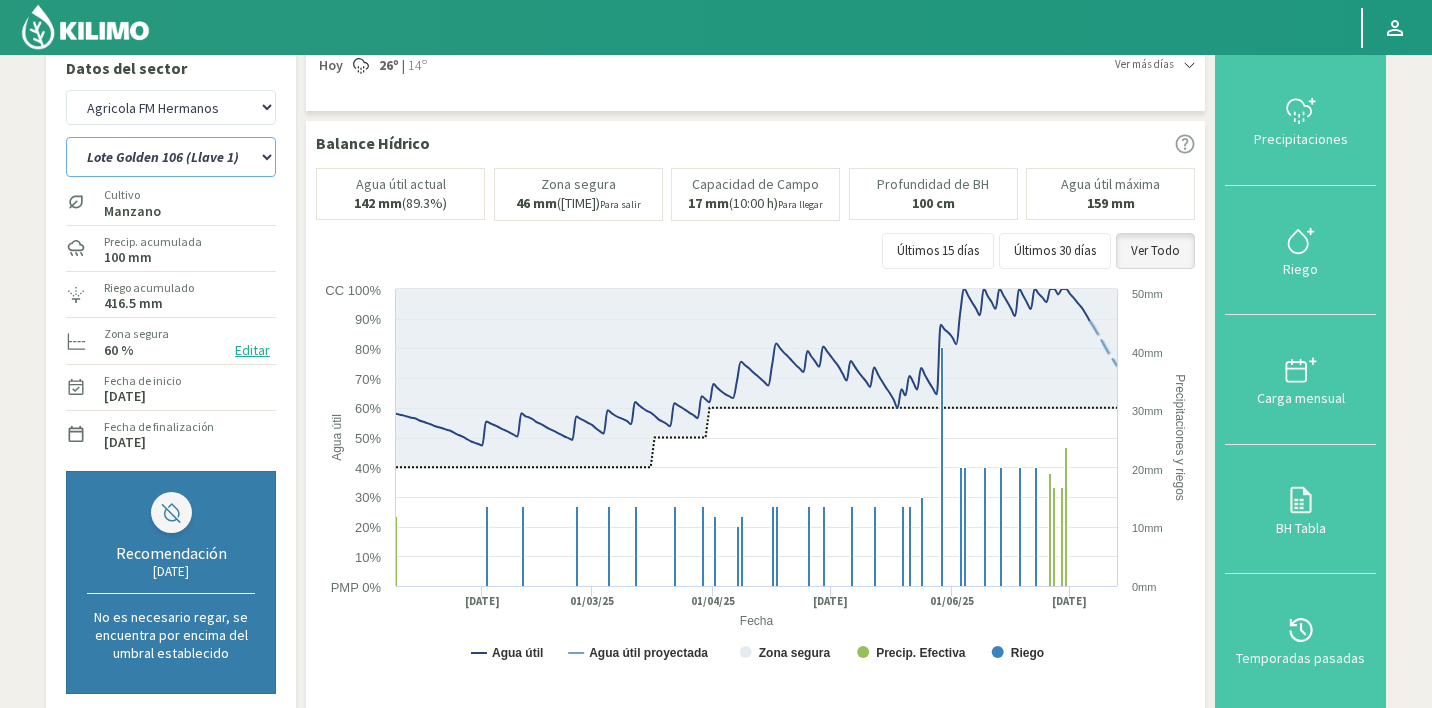 click on "Lote Golden 106 (Llave 1)   Lote Golden Glory 2007 (Llave 3)   Lote Golden Glory 2008 (Llave 2)   Lote Golden Glory (Llave 4)   Lote Golden Supremo (Llave 5)   Lote Viñedo (Llave 8)" at bounding box center [171, 157] 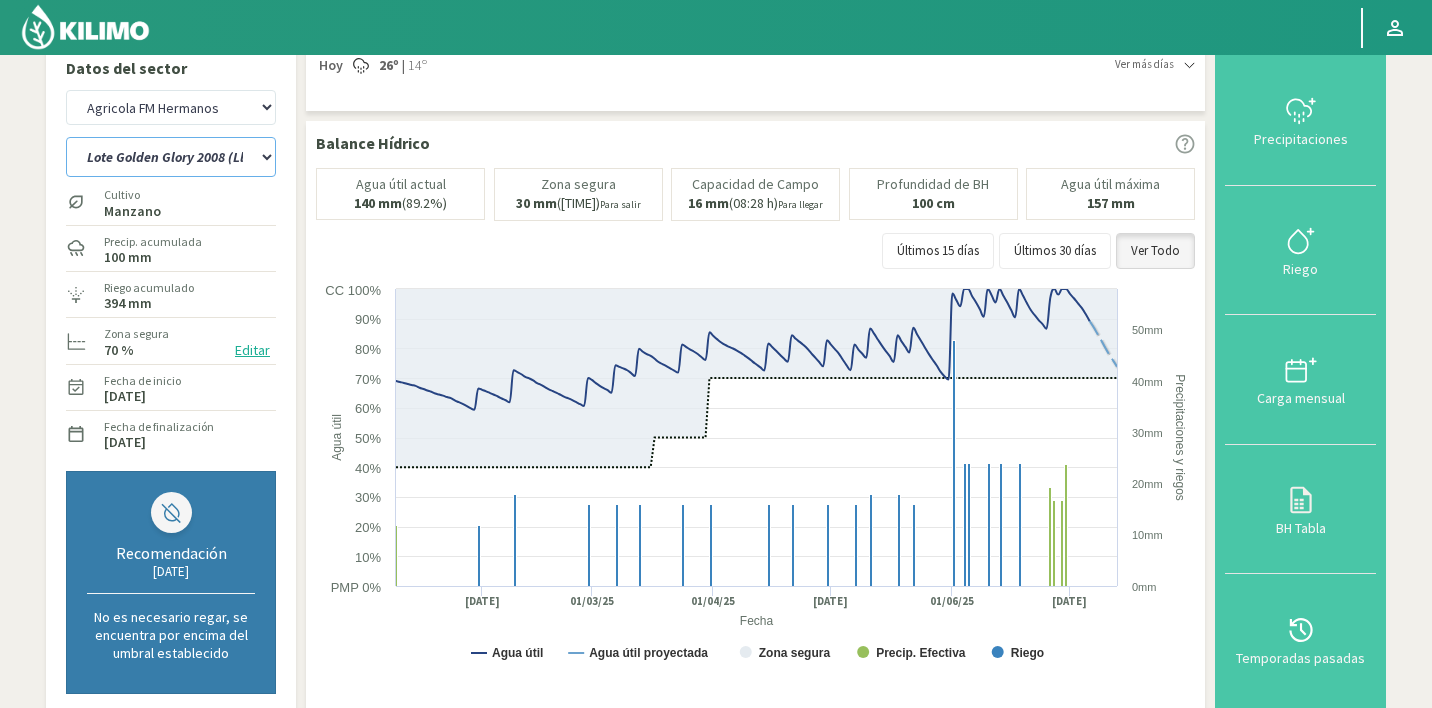 click on "Lote Golden 106 (Llave 1)   Lote Golden Glory 2007 (Llave 3)   Lote Golden Glory 2008 (Llave 2)   Lote Golden Glory (Llave 4)   Lote Golden Supremo (Llave 5)   Lote Viñedo (Llave 8)" at bounding box center (171, 157) 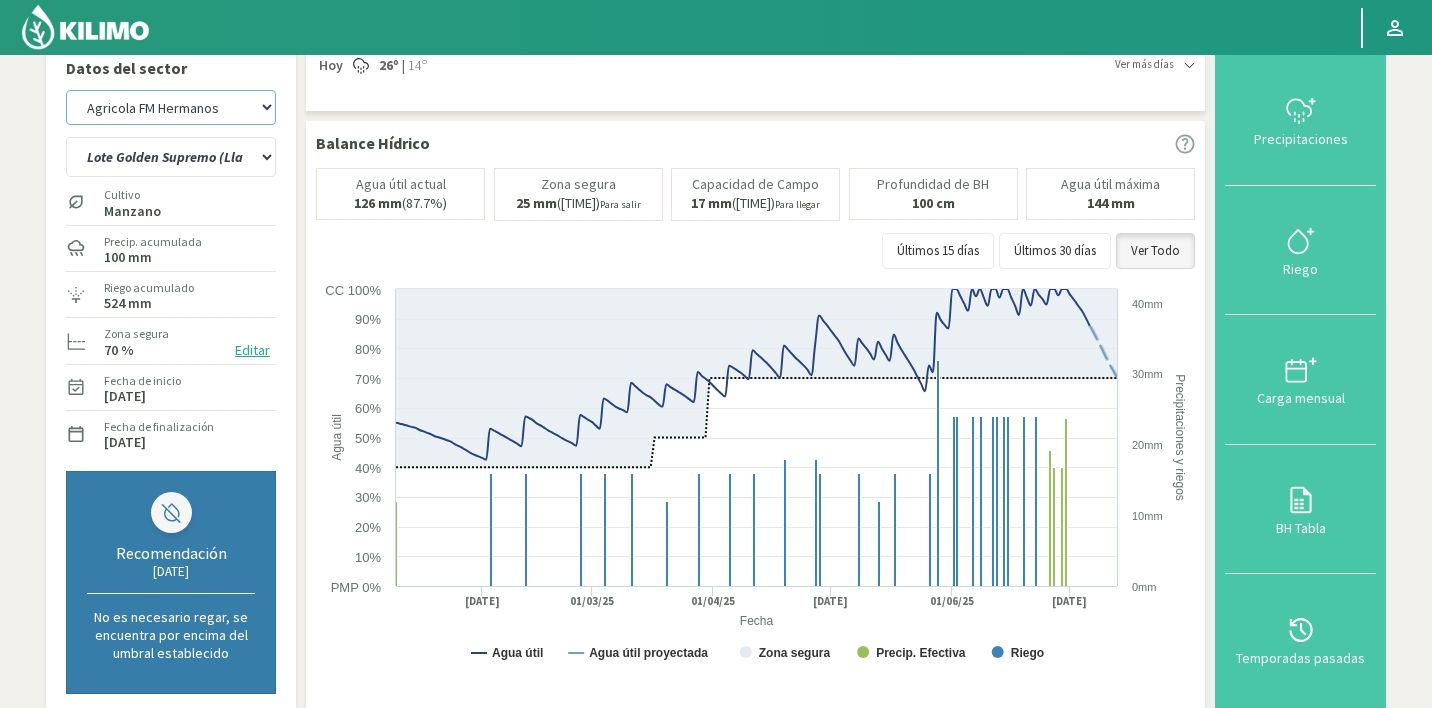 click on "8 Fuegos   Agr. Andres Paul Errazuriz   Agr. Cardonal   Agr. El Carmelo   Agr. Huertos de Chocalan   Agrícola AJL   Agrícola Bakia   Agrícola Bakia - IC   Agrícola Exser - Campo Los Andes   Agricola FM Hermanos   Agrícola La Laguna (Samuel Ovalle) - IC   Agrícola Santa Magdalena (E. Ovalle) - IC   Agr. Las Riendas   Agr. Nieto - Florencia   Agr. Nieto - San Andrés   Agrorreina Parcela 27   Agrorreina Parcela 42   Agrorreina Parcela 44   Agrorreina Parcela 46   Agrorreina Parcela 47   Agrorreina San Ramon   AgroUC - IC   Agr. Pabellón   Agr. Pelvin   Agr. San José   Agr. Santa Elena - Colina   Agr. Santa Laura - Romanini - Cítricos   Agr. Santa Magdalena   Agr. Sutil   Agr. Varagui - Rosario 2   Agr. Viconto Campo Maipo   Agr. Viconto Campo Viluco   Ag. Santa Laura -Cas1   Ag. Santa Laura -Cas2   Ag. Santa Laura -Cas3   Ag. Santa Laura - Santa Teresa   Agua del Valle - San Gregorio   Agua del Valle - San Lorenzo   Agua del Valle - Santa Emilia   Albigasta - 1m   Albigasta - 2m   BaFarms   Bidarte" at bounding box center (171, 107) 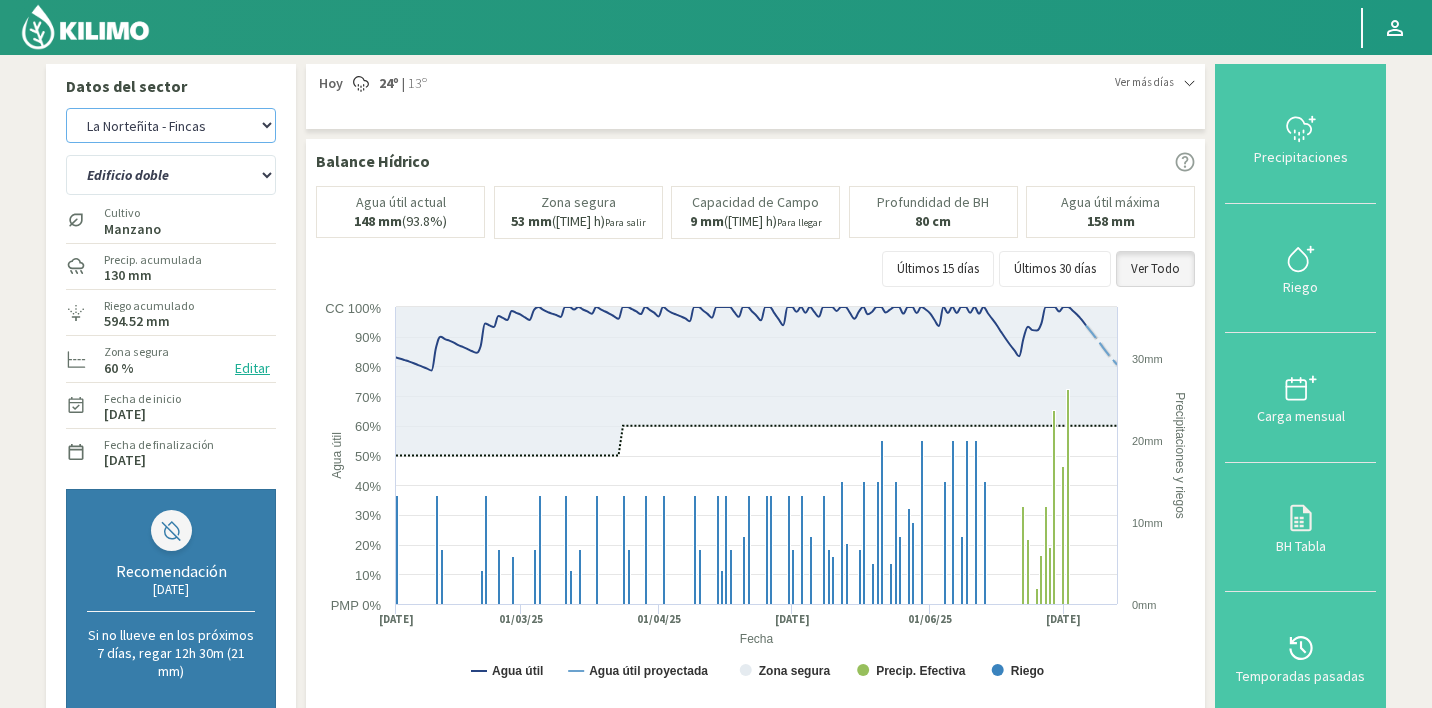scroll, scrollTop: 18, scrollLeft: 0, axis: vertical 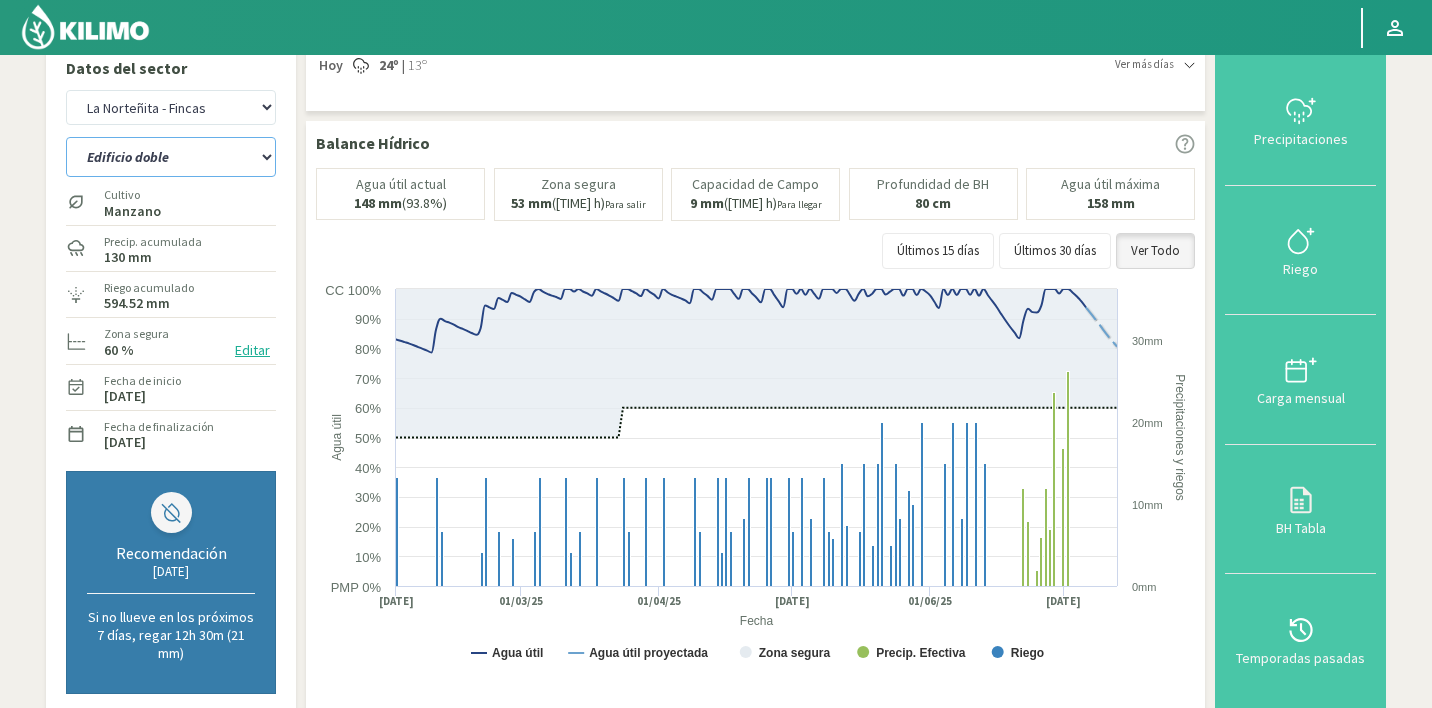 click on "Edificio doble Edificio sencillo [FIRST] Trinchera" at bounding box center (171, 157) 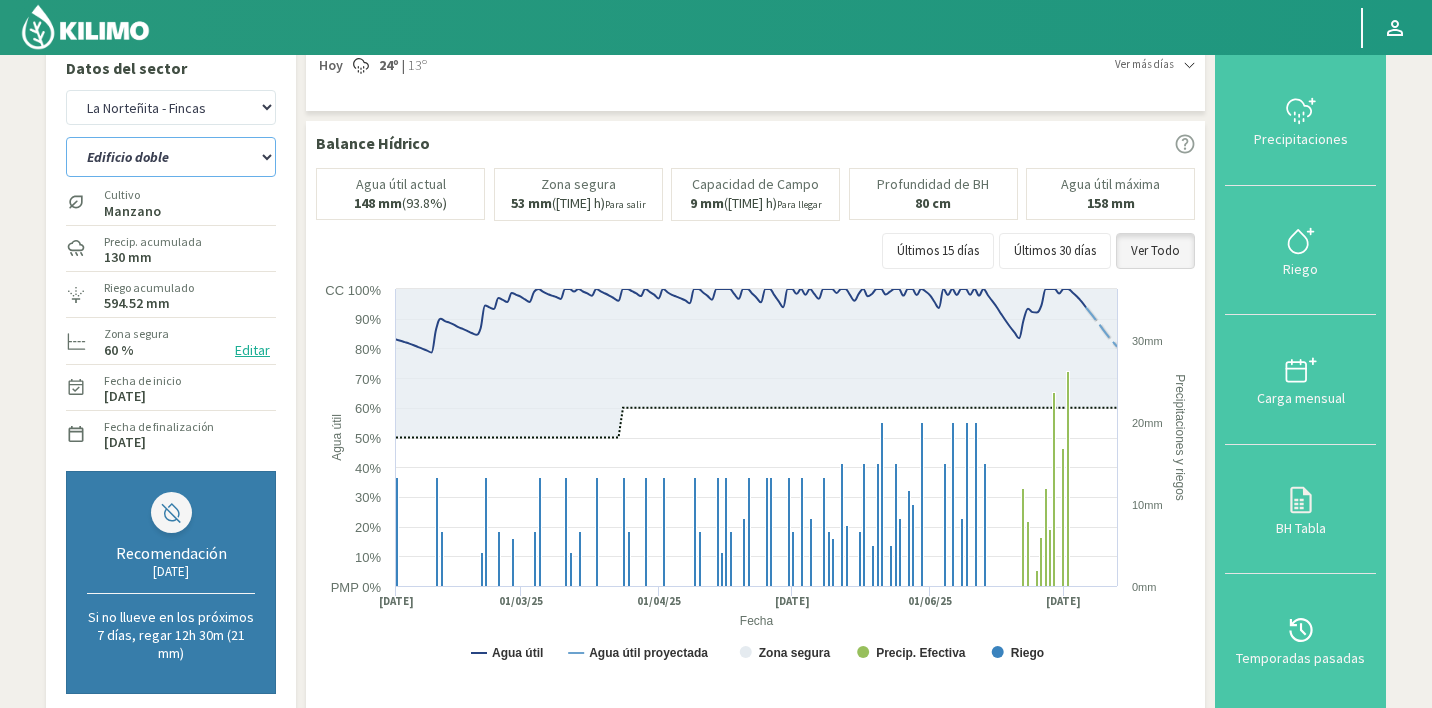 select on "108: Object" 